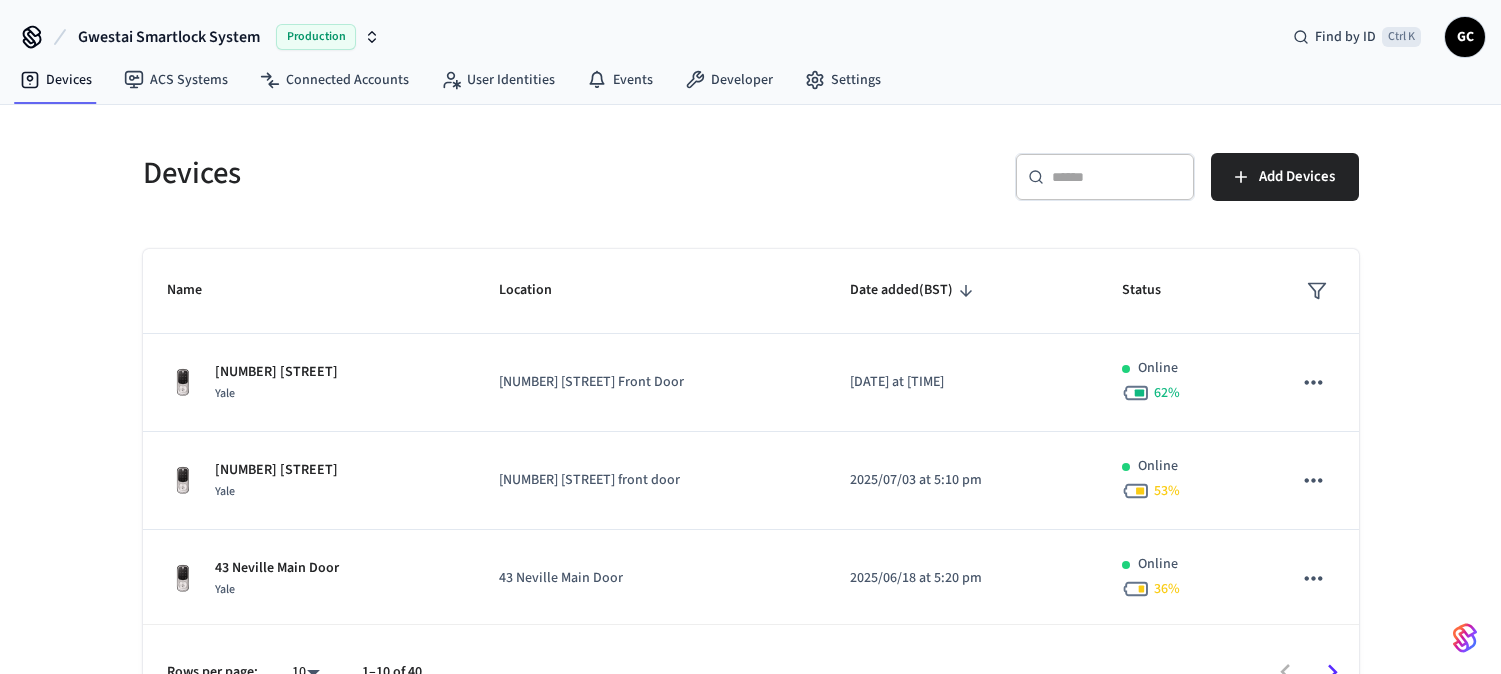 scroll, scrollTop: 0, scrollLeft: 0, axis: both 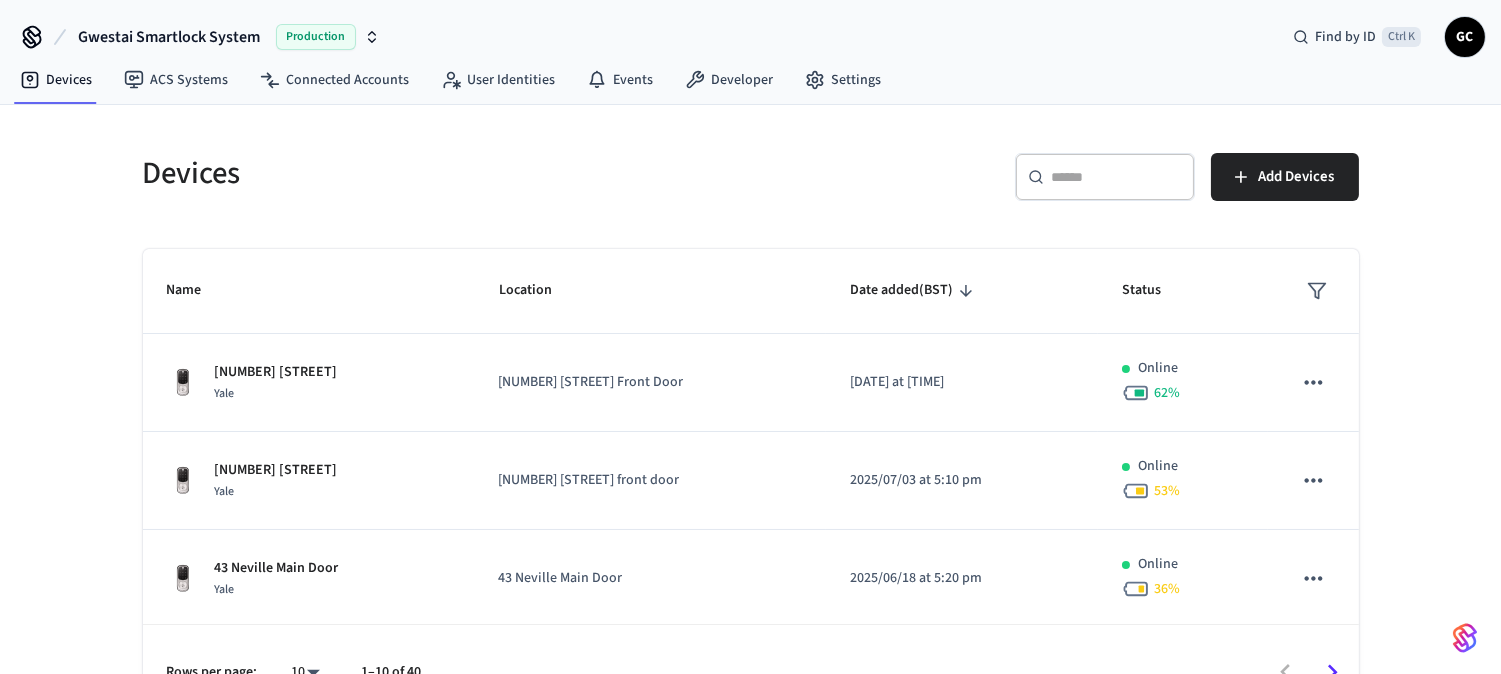 click on "​ ​" at bounding box center [1105, 177] 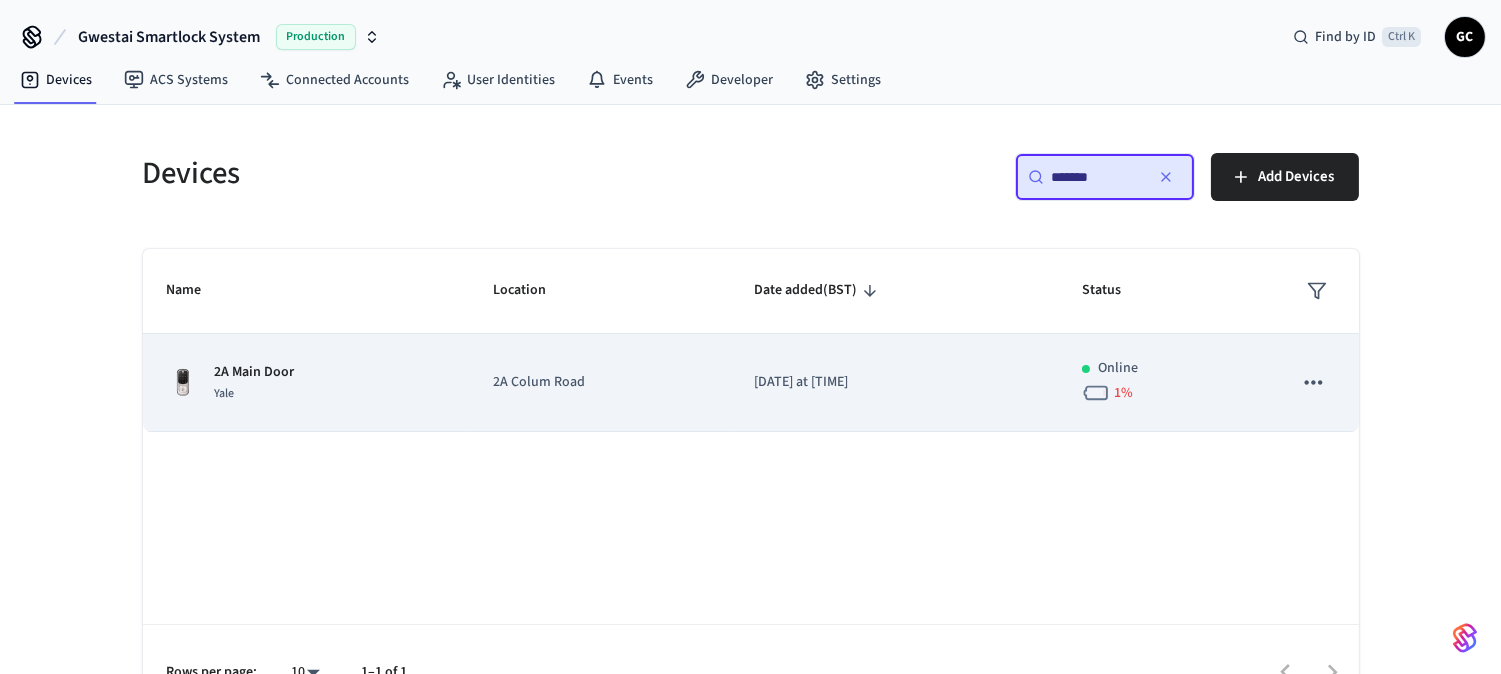type on "*******" 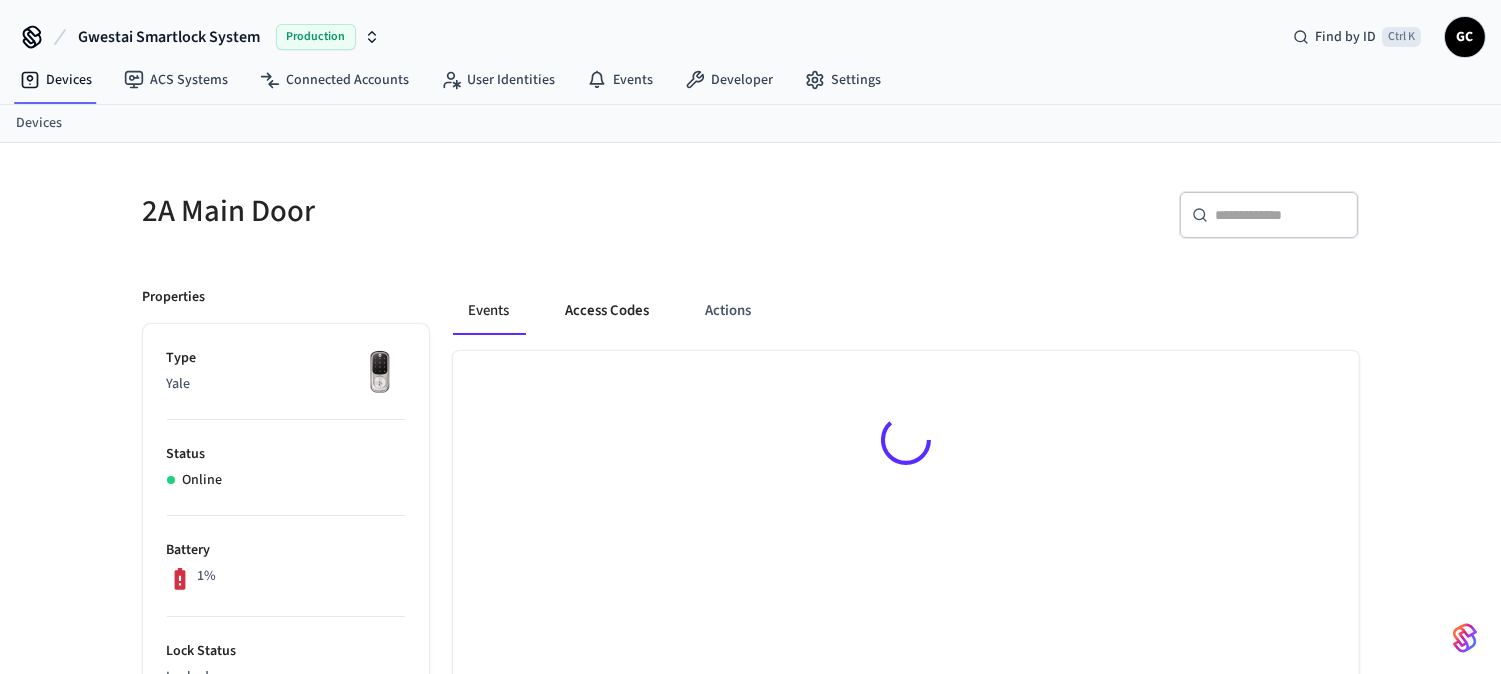 click on "Access Codes" at bounding box center (608, 311) 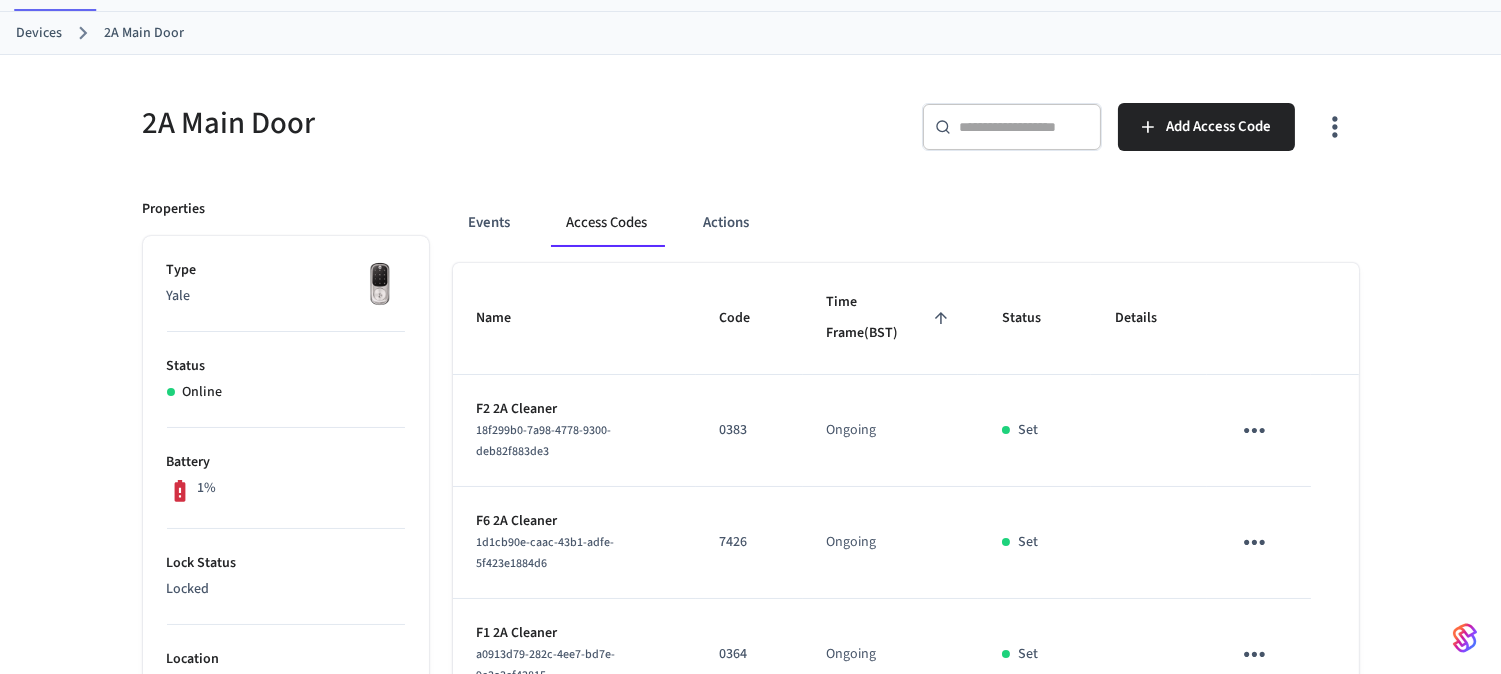 scroll, scrollTop: 0, scrollLeft: 0, axis: both 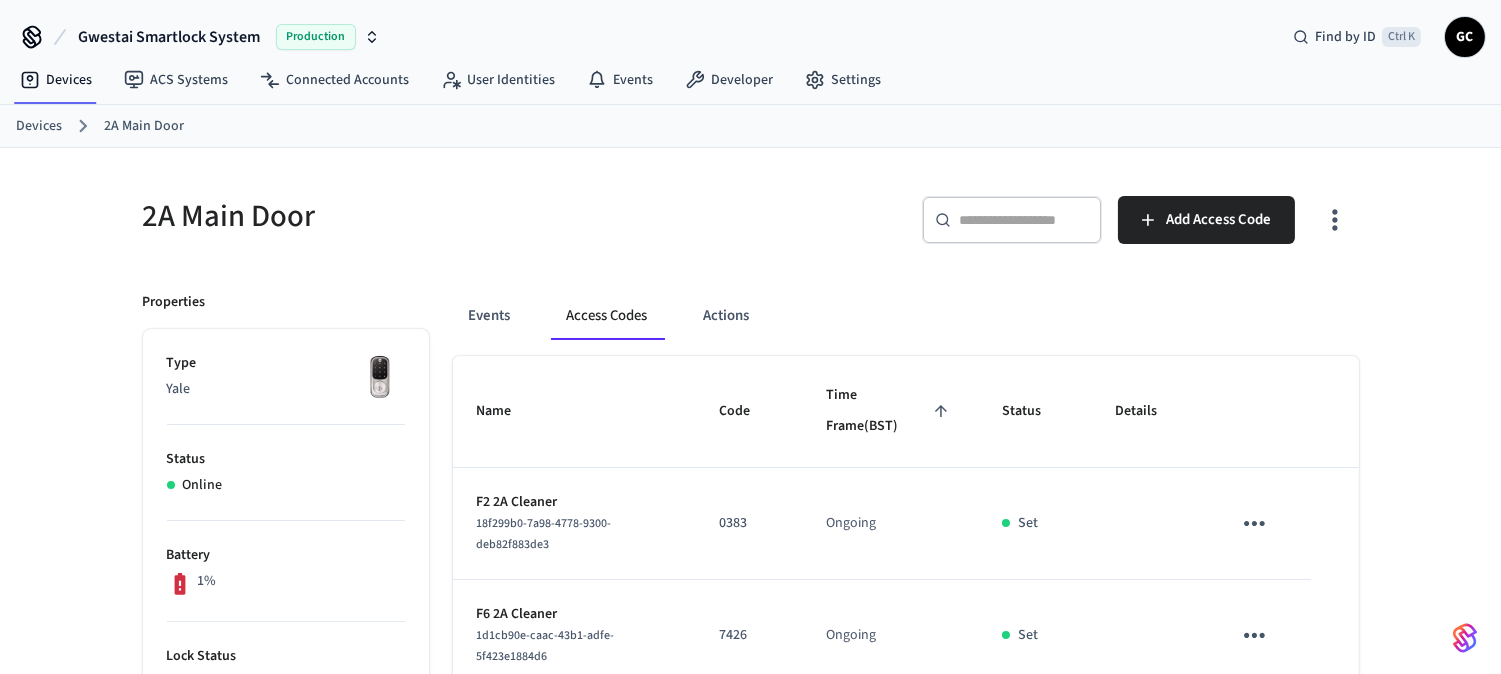 click on "Devices" at bounding box center (39, 126) 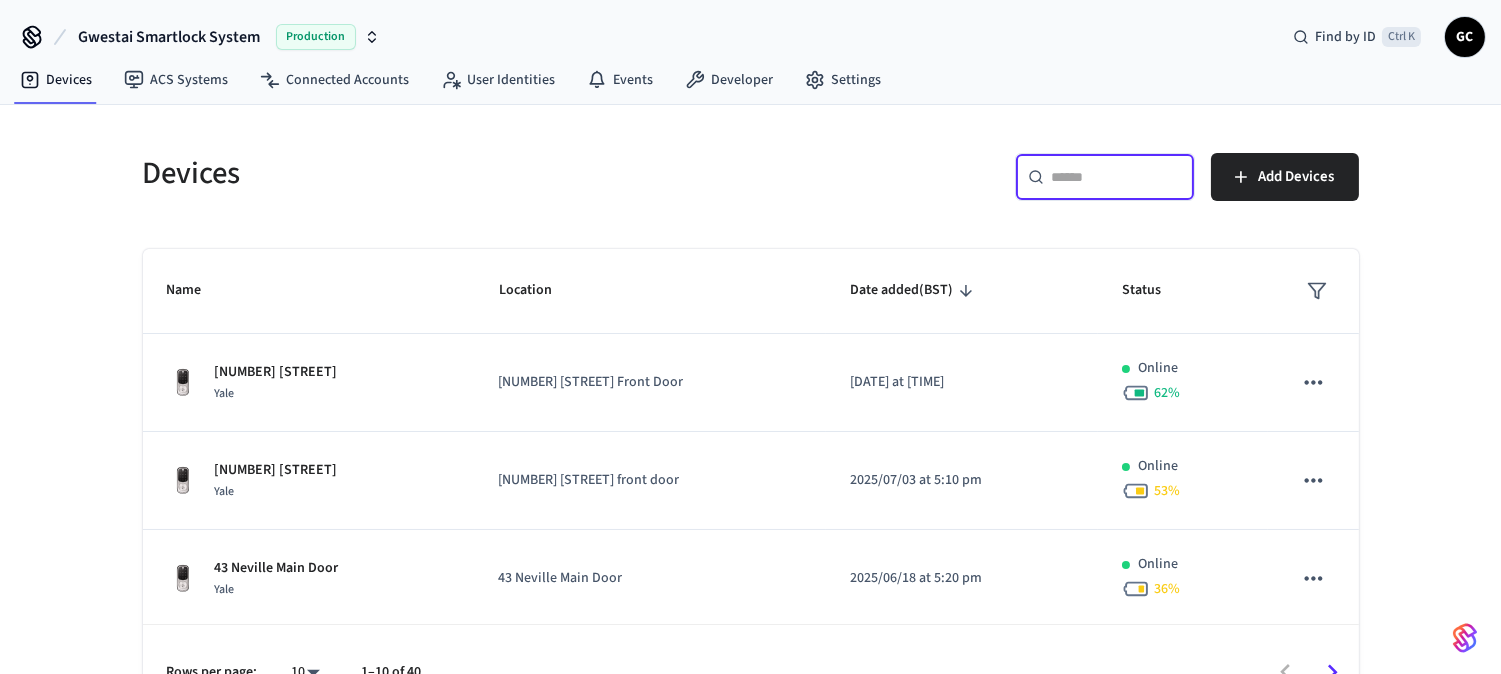 click at bounding box center (1117, 177) 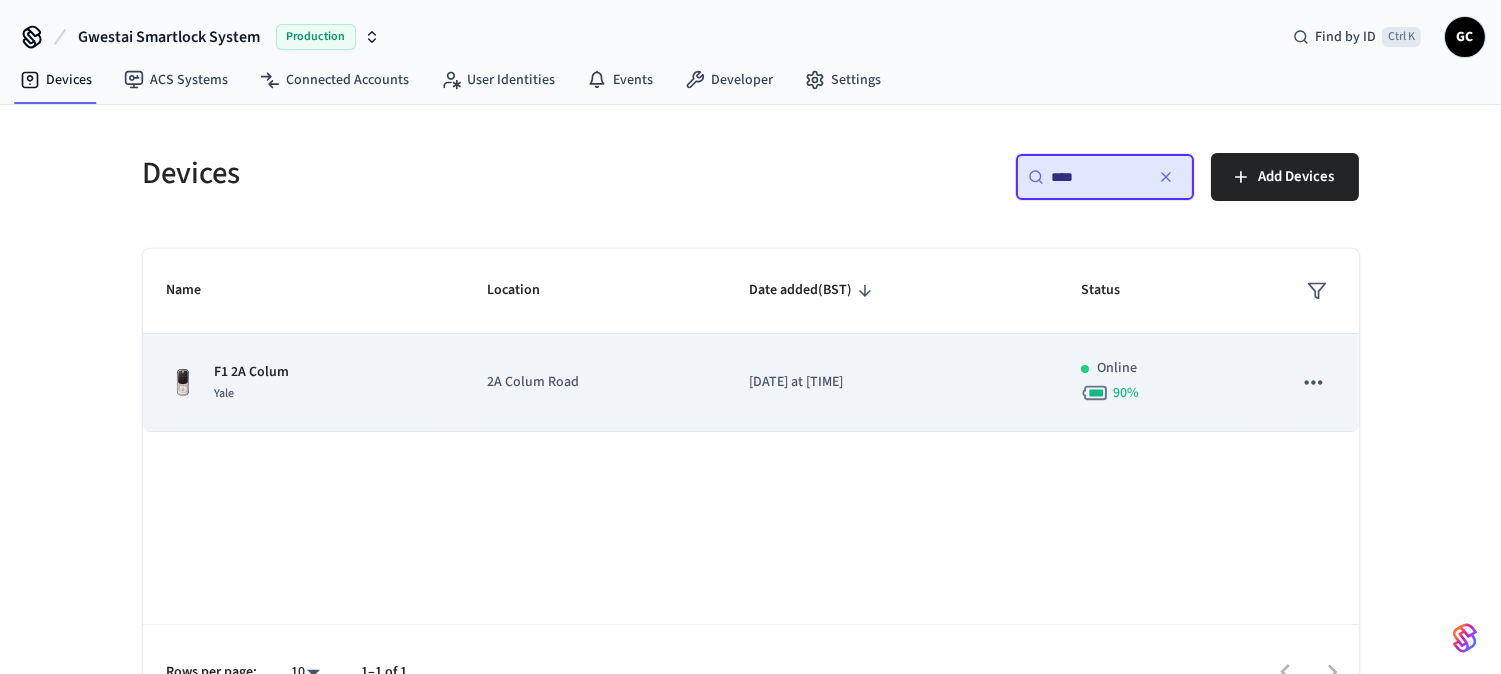 type on "****" 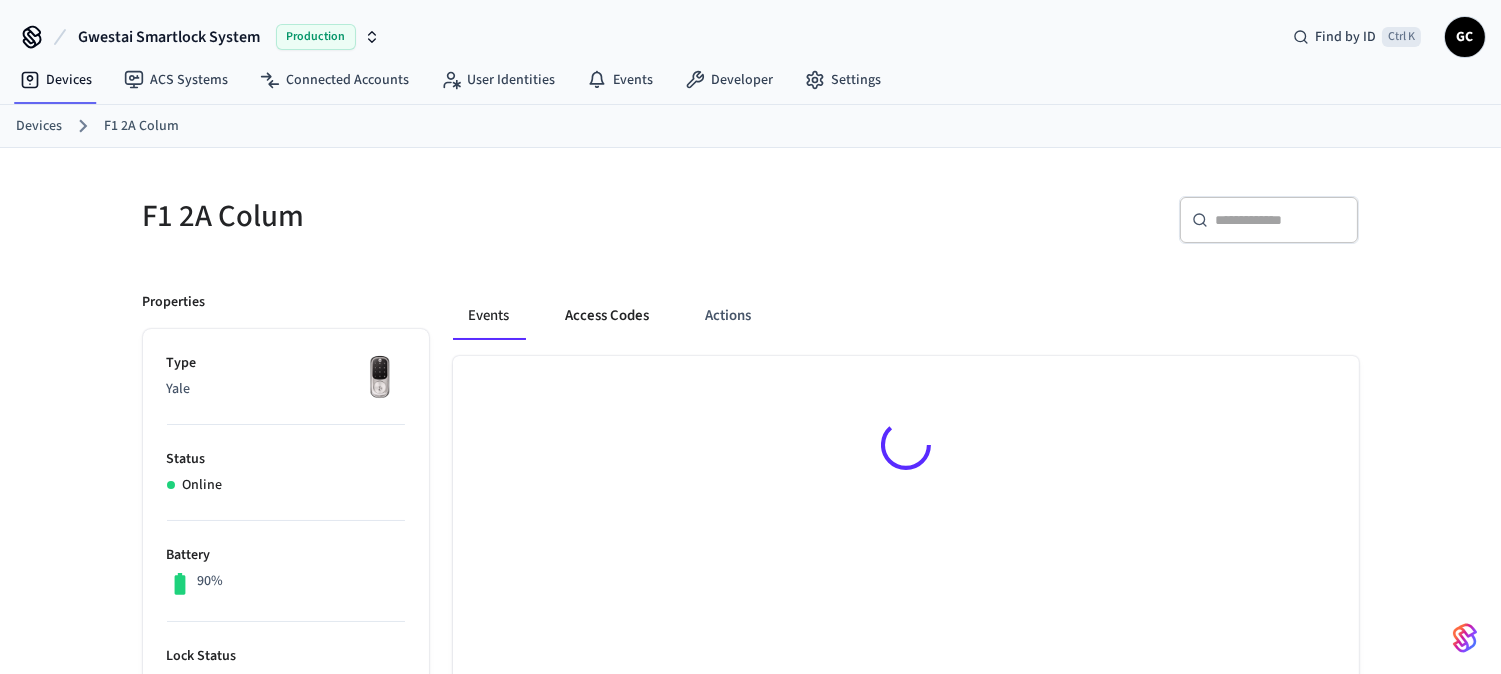 click on "Access Codes" at bounding box center (608, 316) 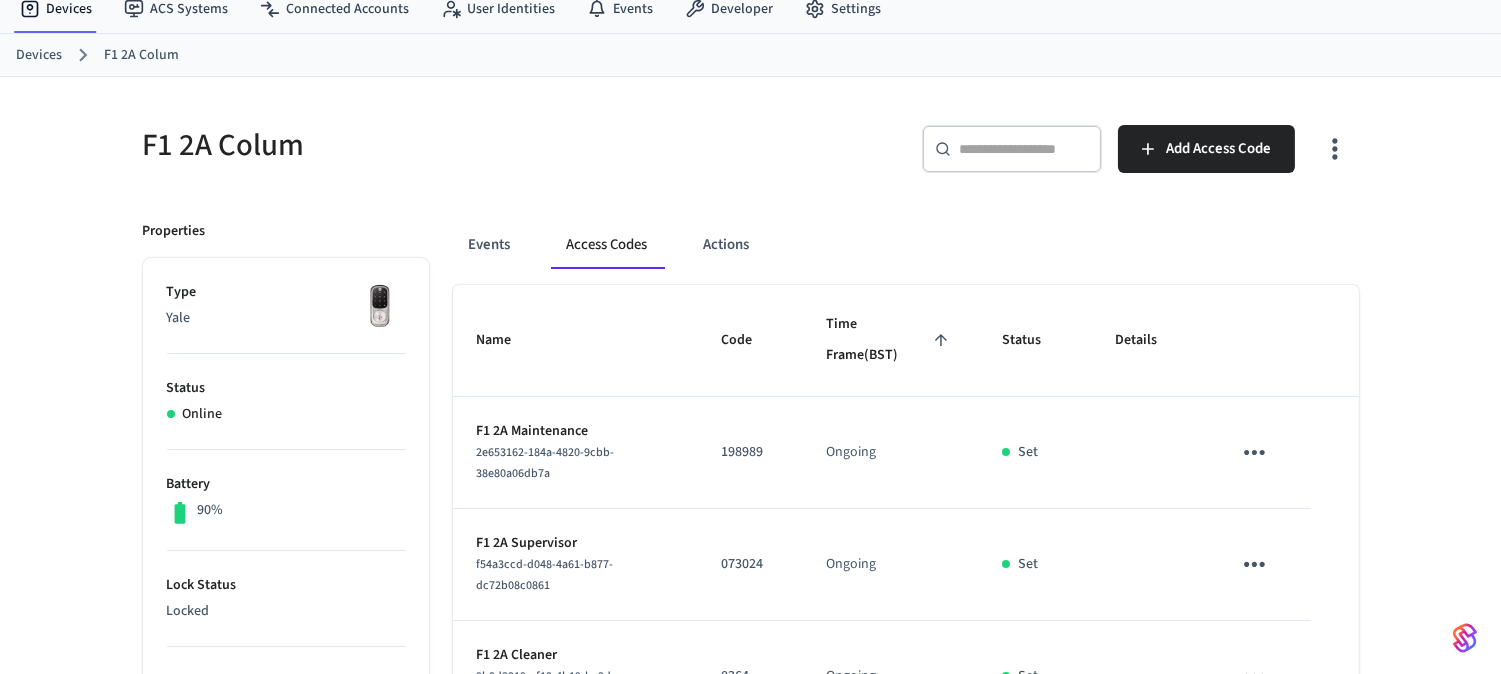 scroll, scrollTop: 0, scrollLeft: 0, axis: both 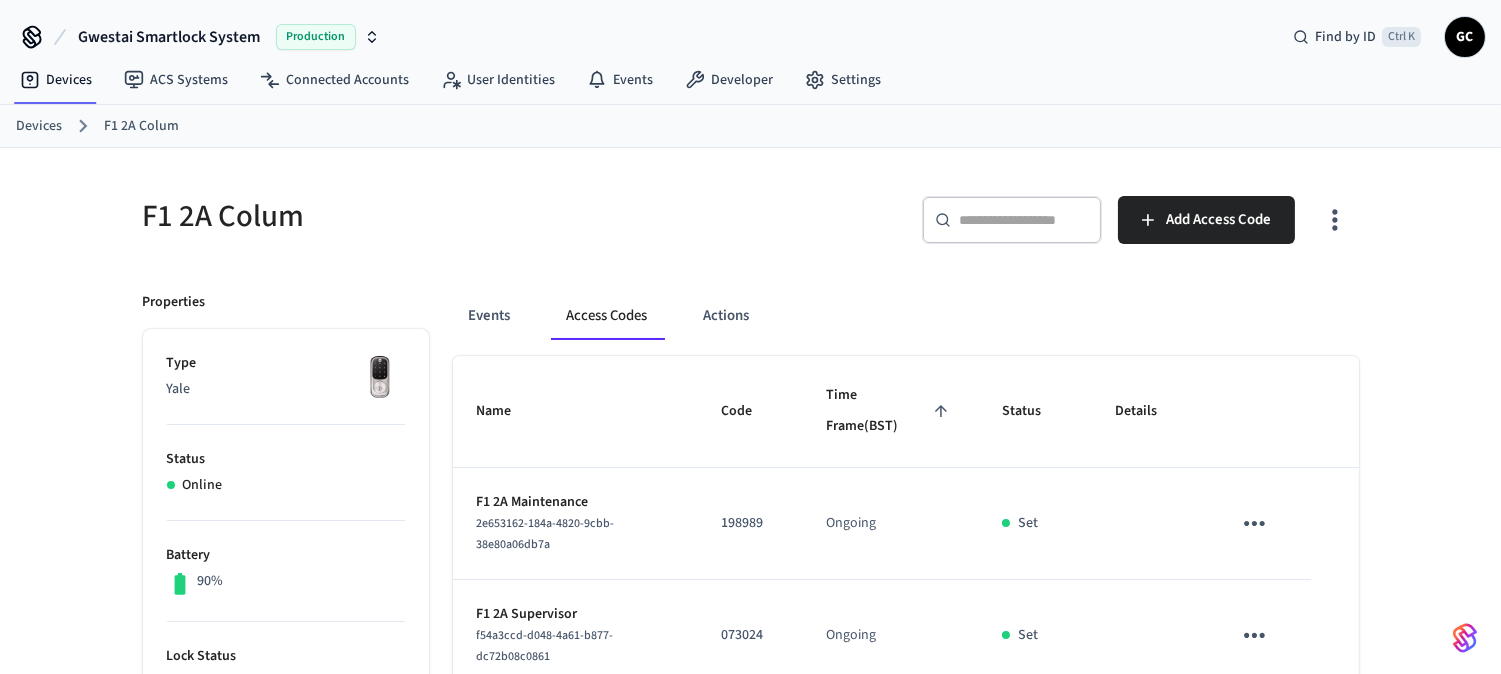 click on "Devices" at bounding box center [39, 126] 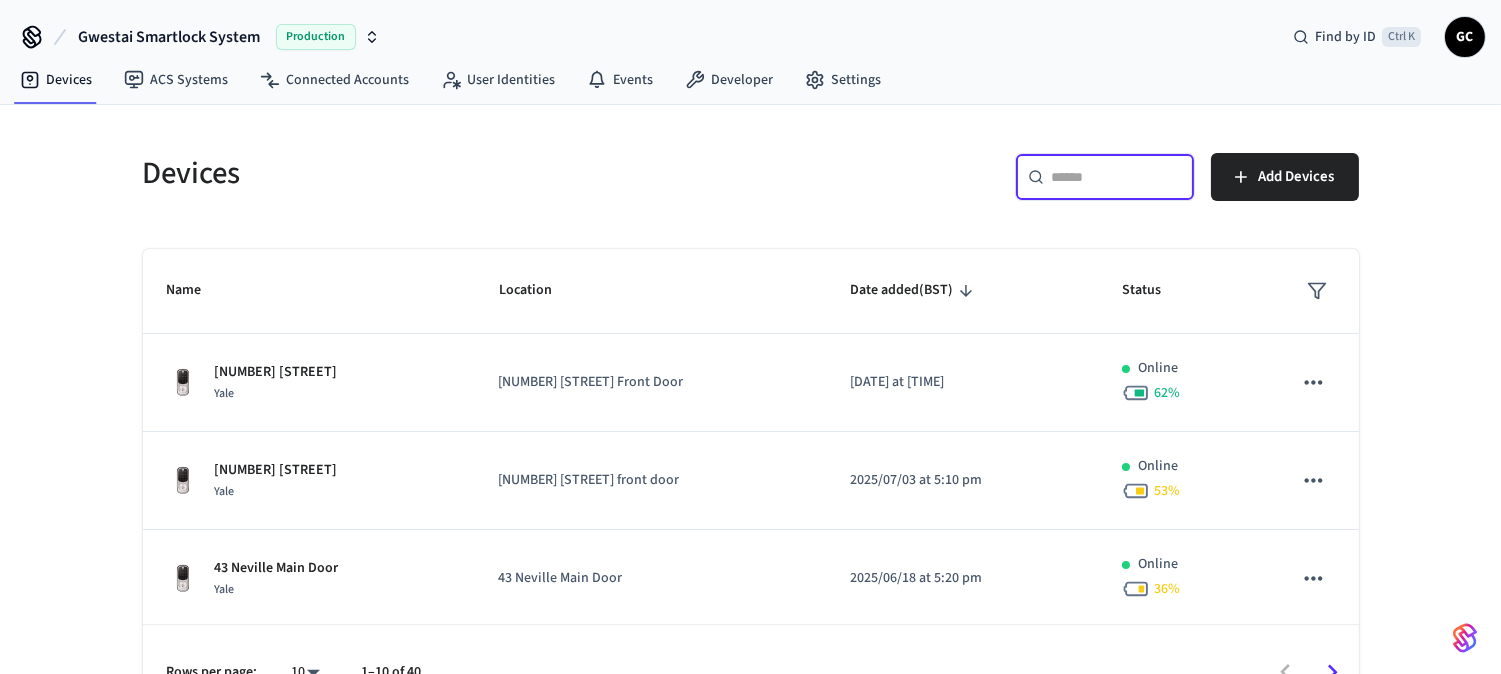 click at bounding box center [1117, 177] 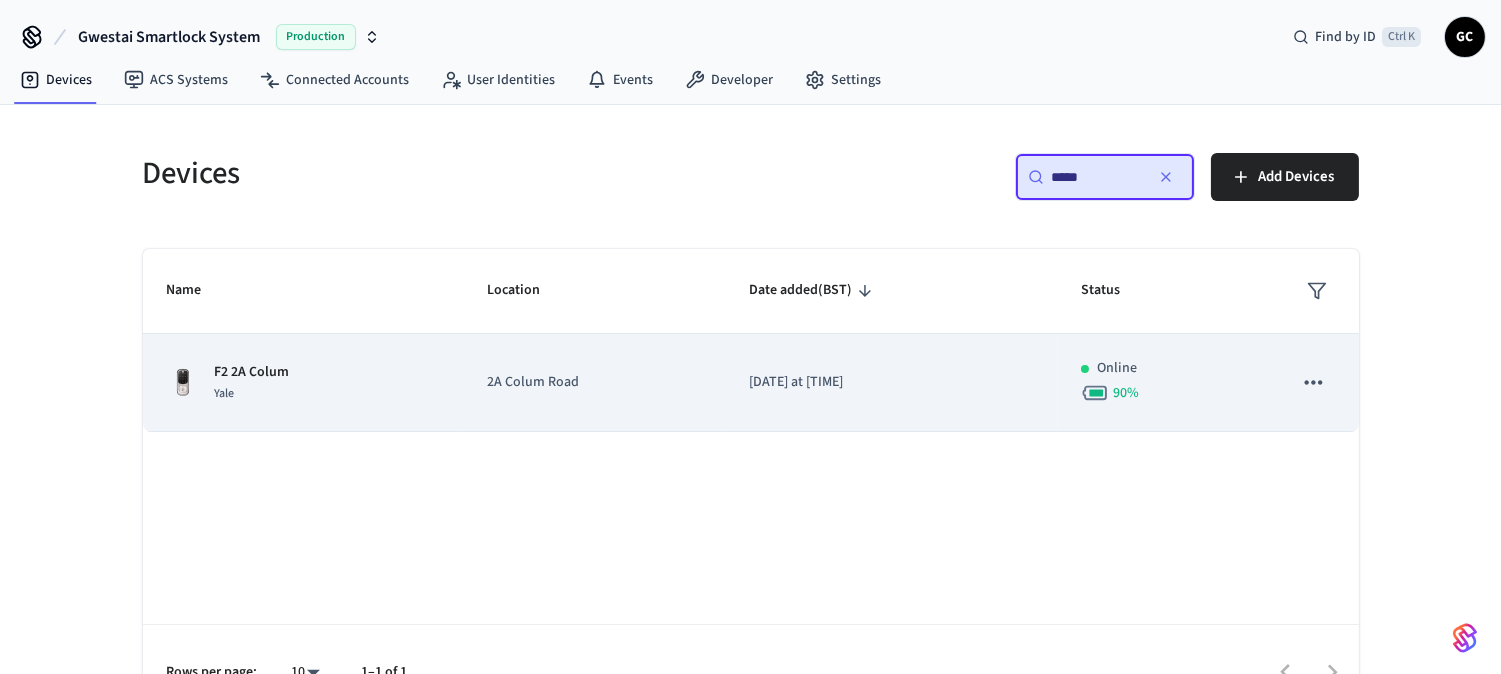 type on "*****" 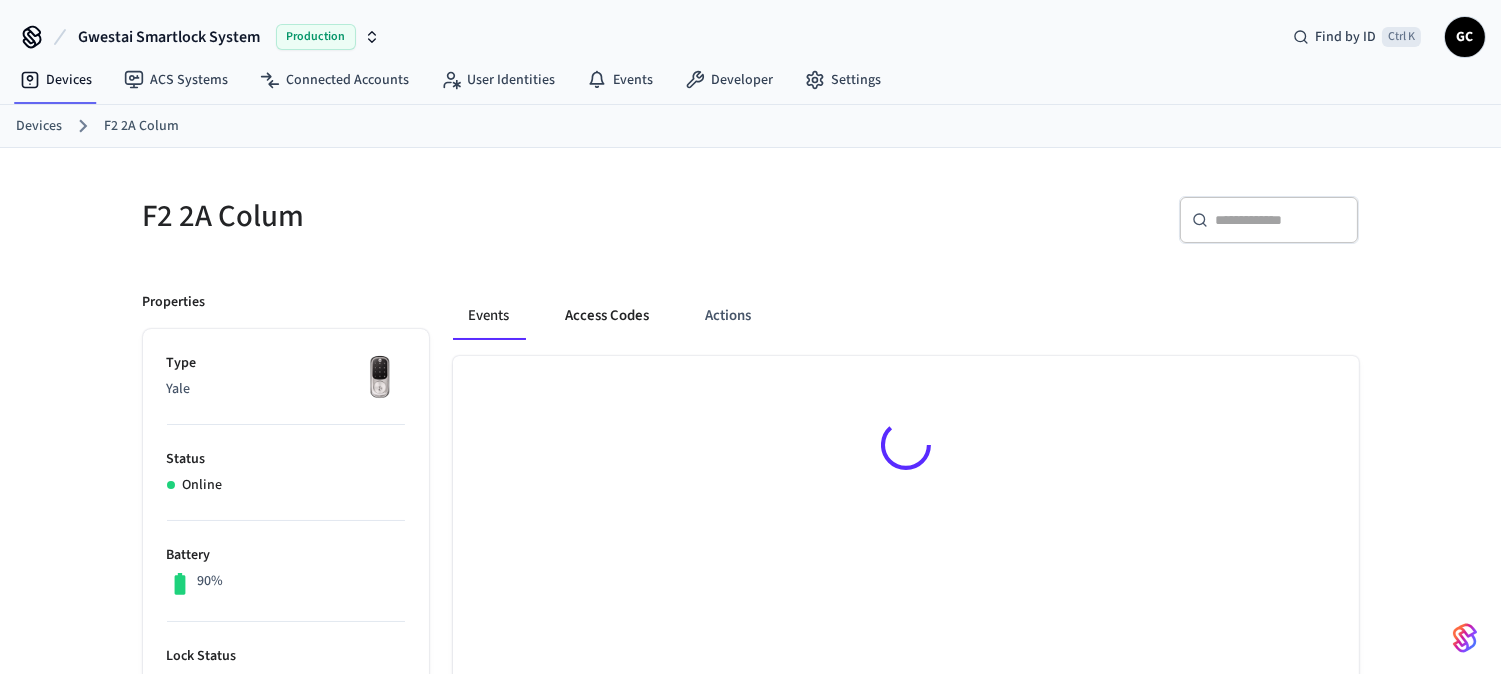 click on "Access Codes" at bounding box center (608, 316) 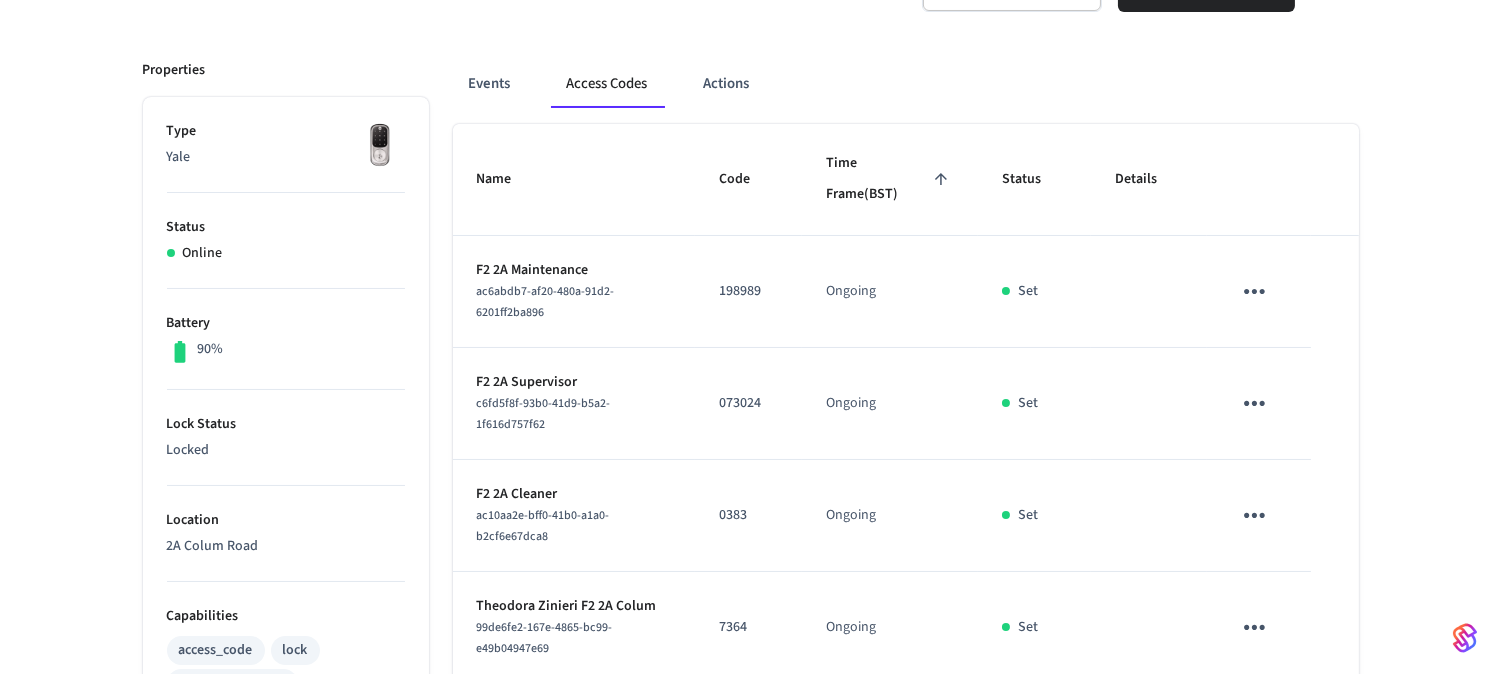 scroll, scrollTop: 0, scrollLeft: 0, axis: both 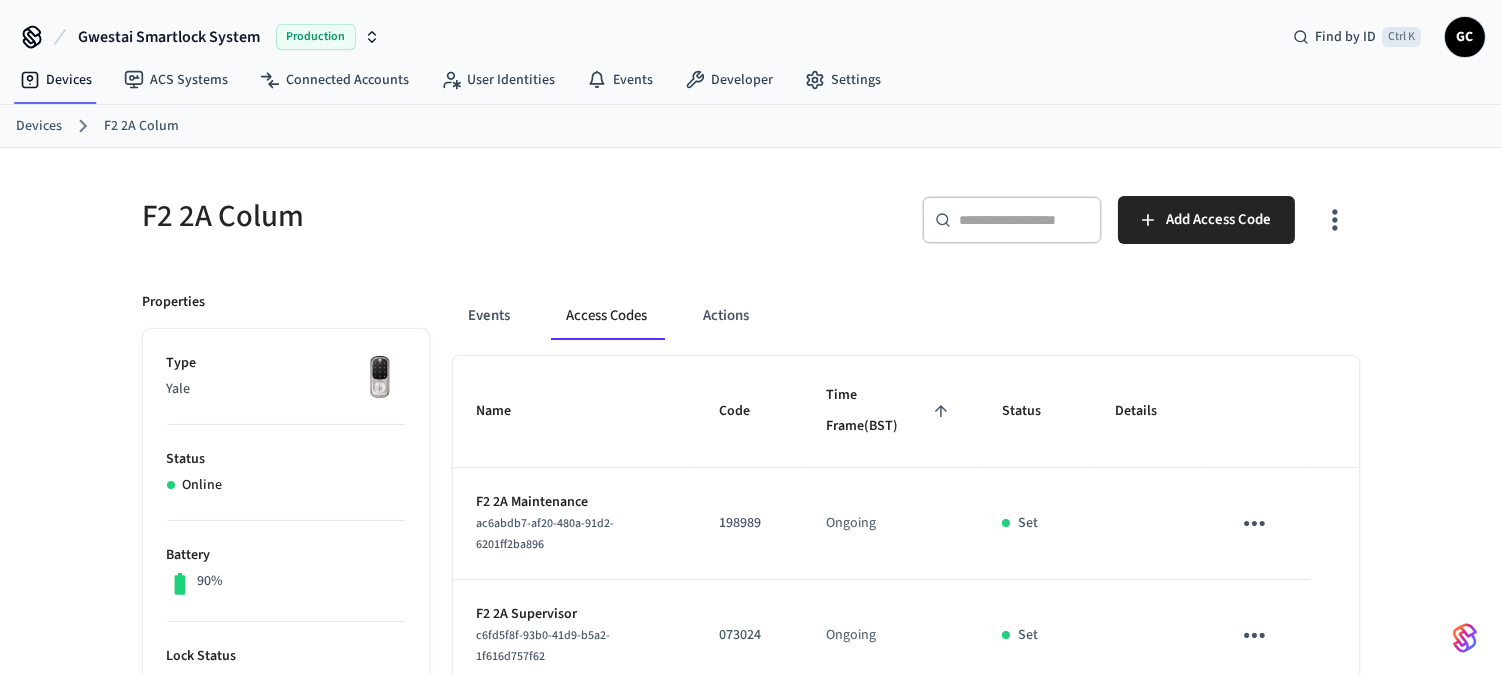 click on "Devices" at bounding box center [39, 126] 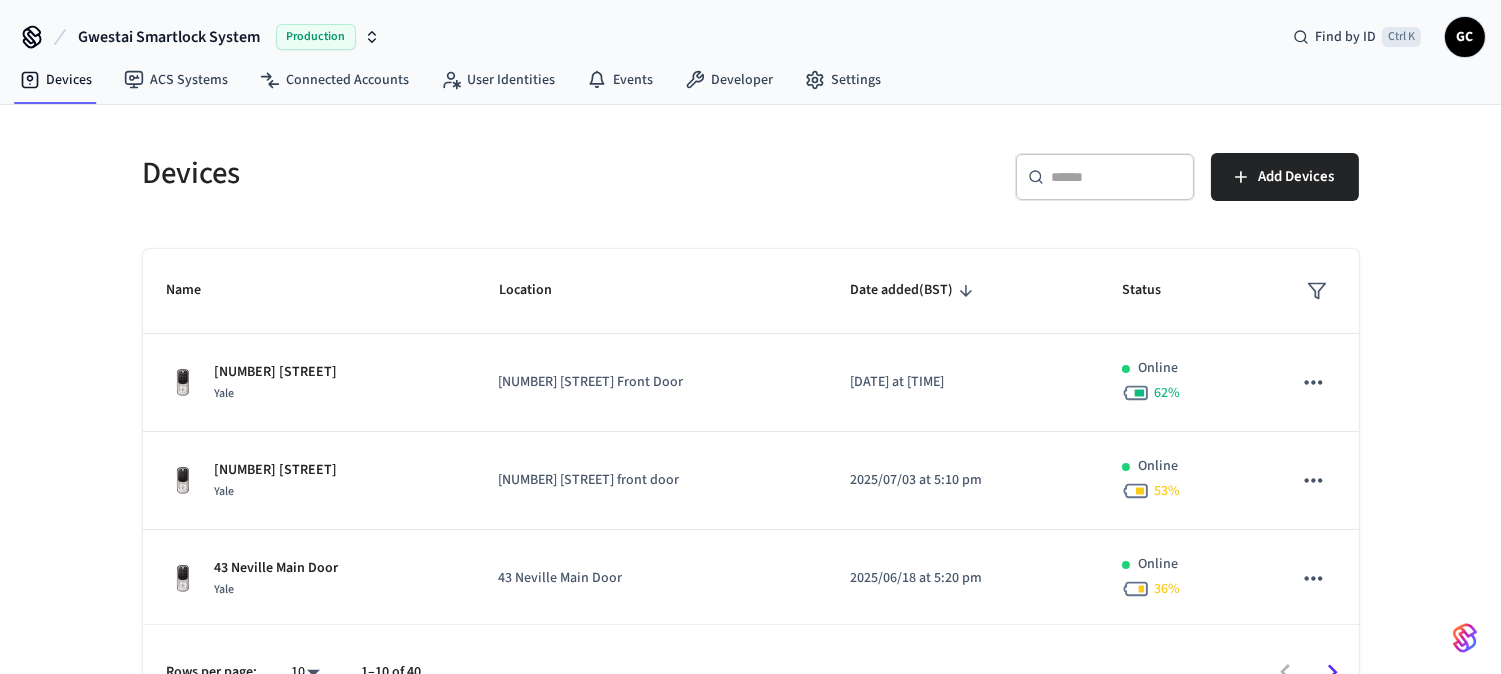 click on "​ ​" at bounding box center [1105, 177] 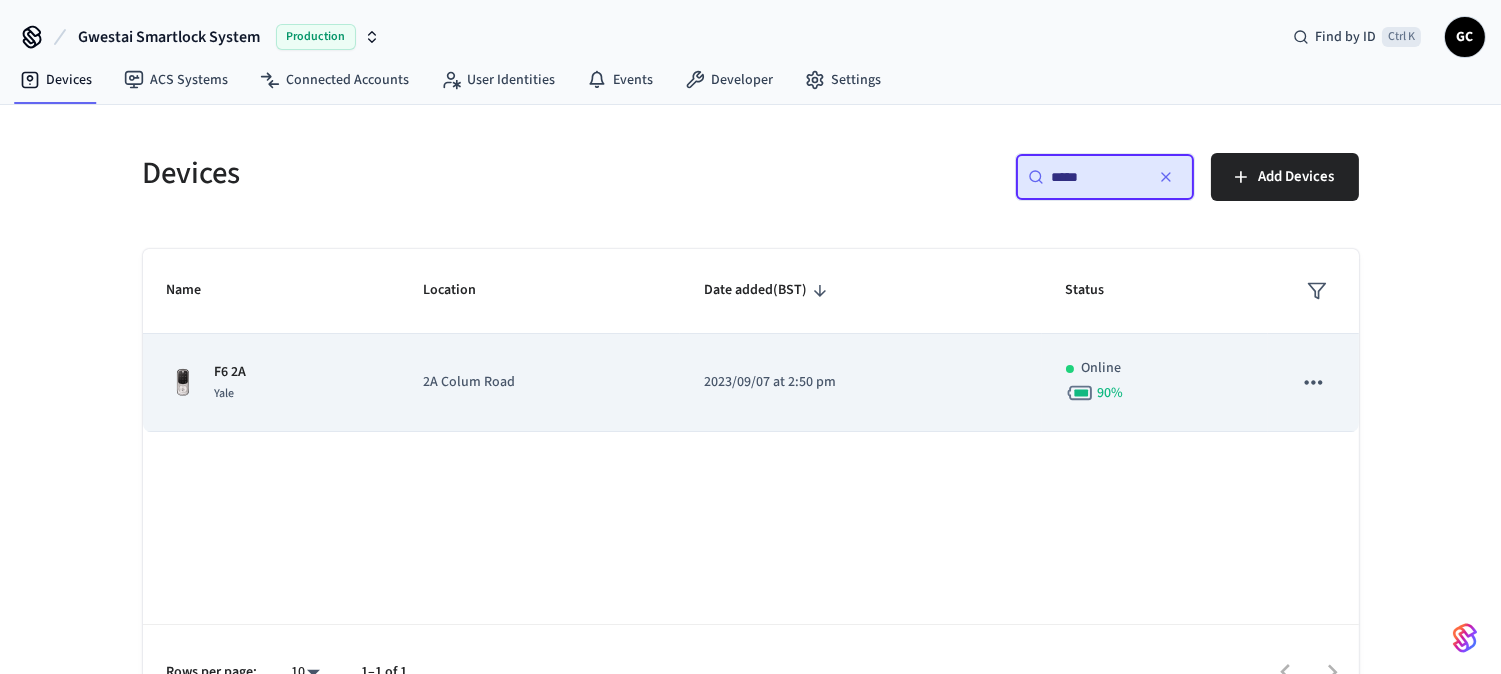 type on "*****" 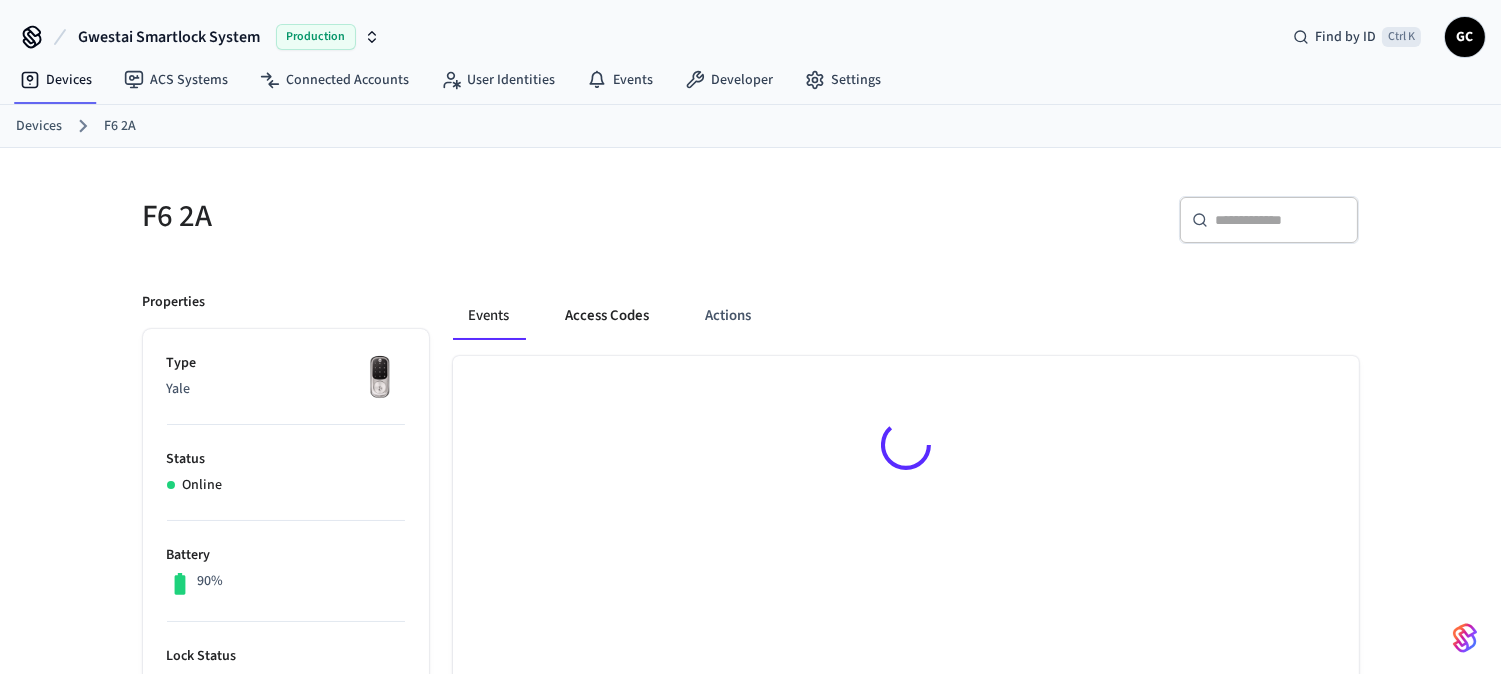 click on "Access Codes" at bounding box center [608, 316] 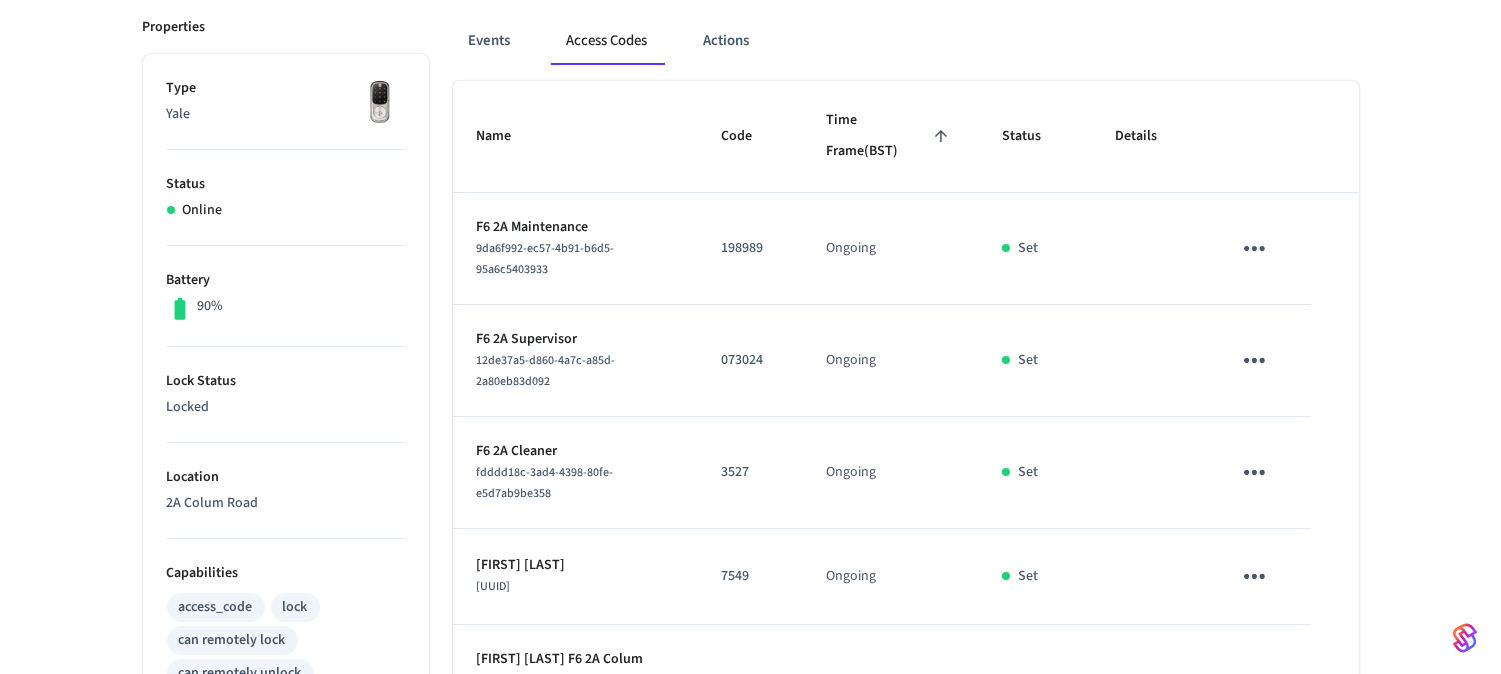 scroll, scrollTop: 0, scrollLeft: 0, axis: both 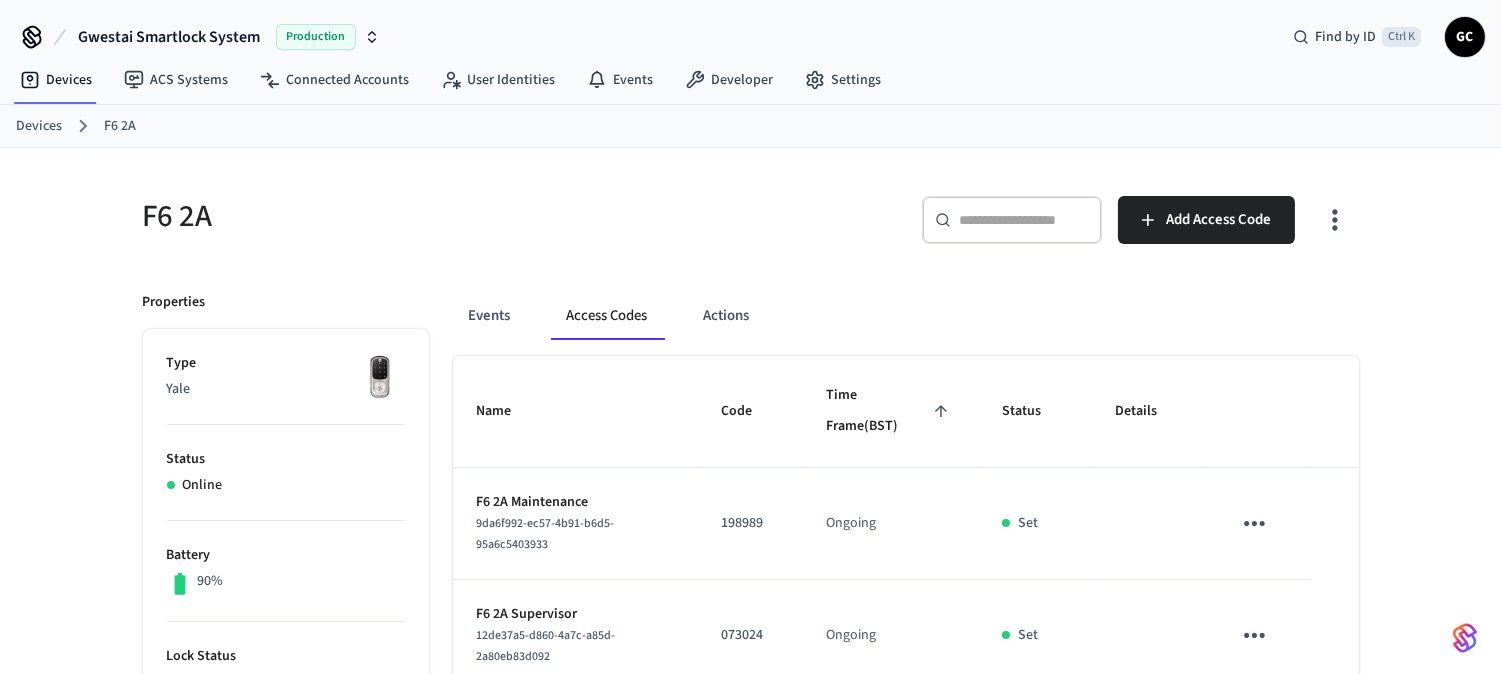 click on "Devices" at bounding box center (39, 126) 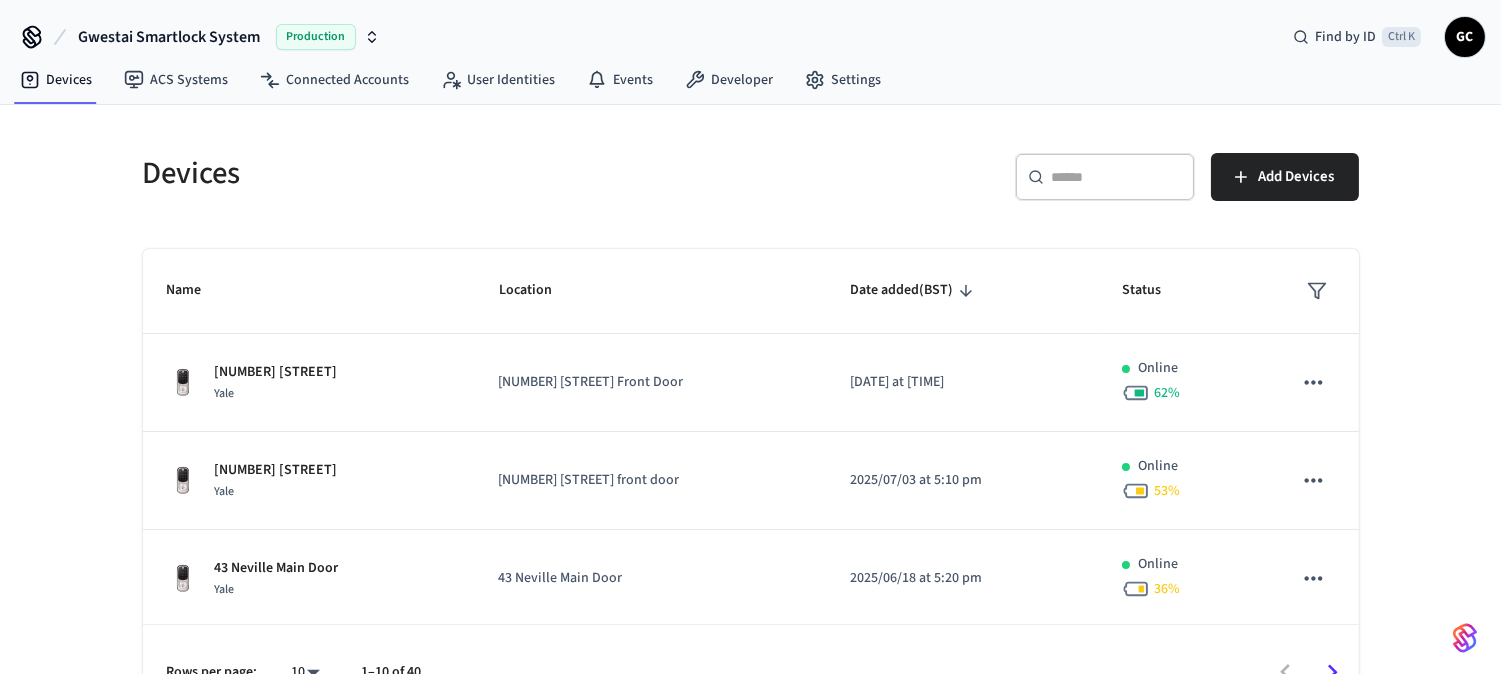 click at bounding box center (1117, 177) 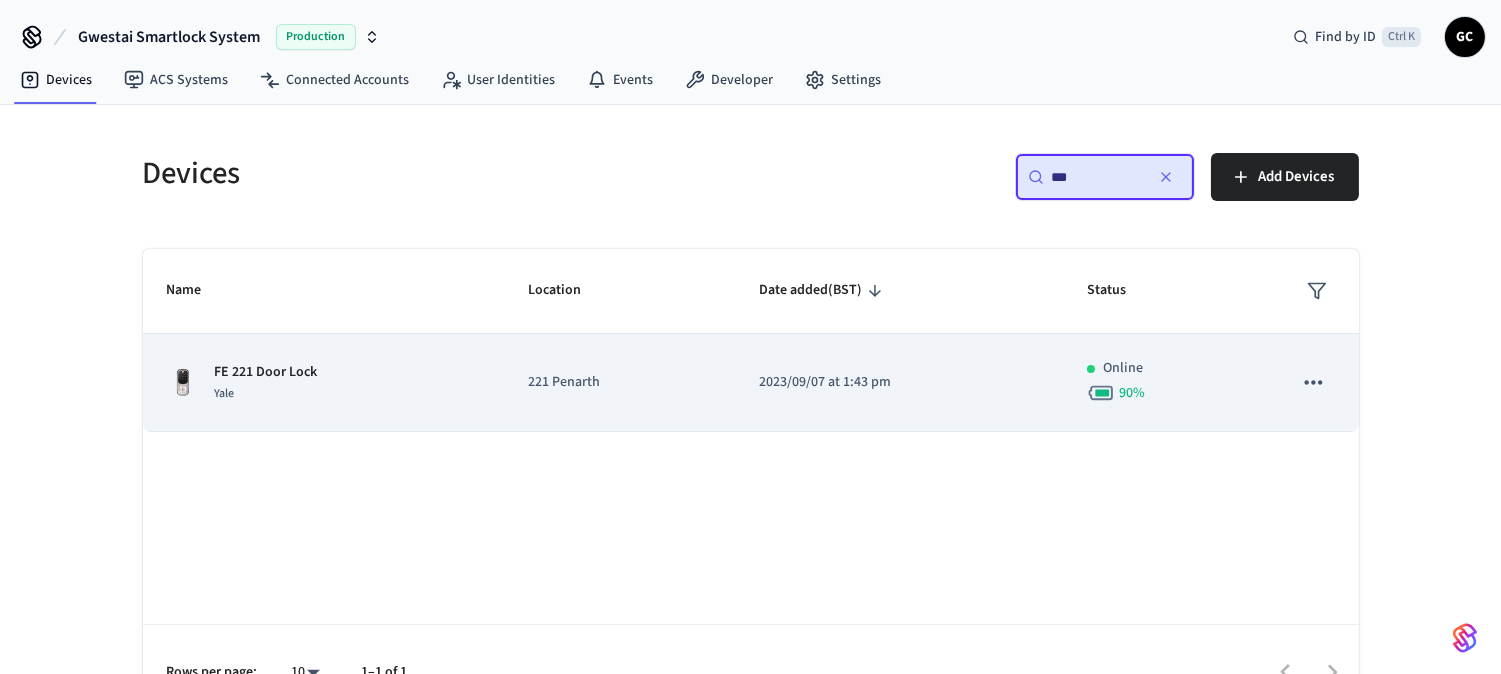 type on "**" 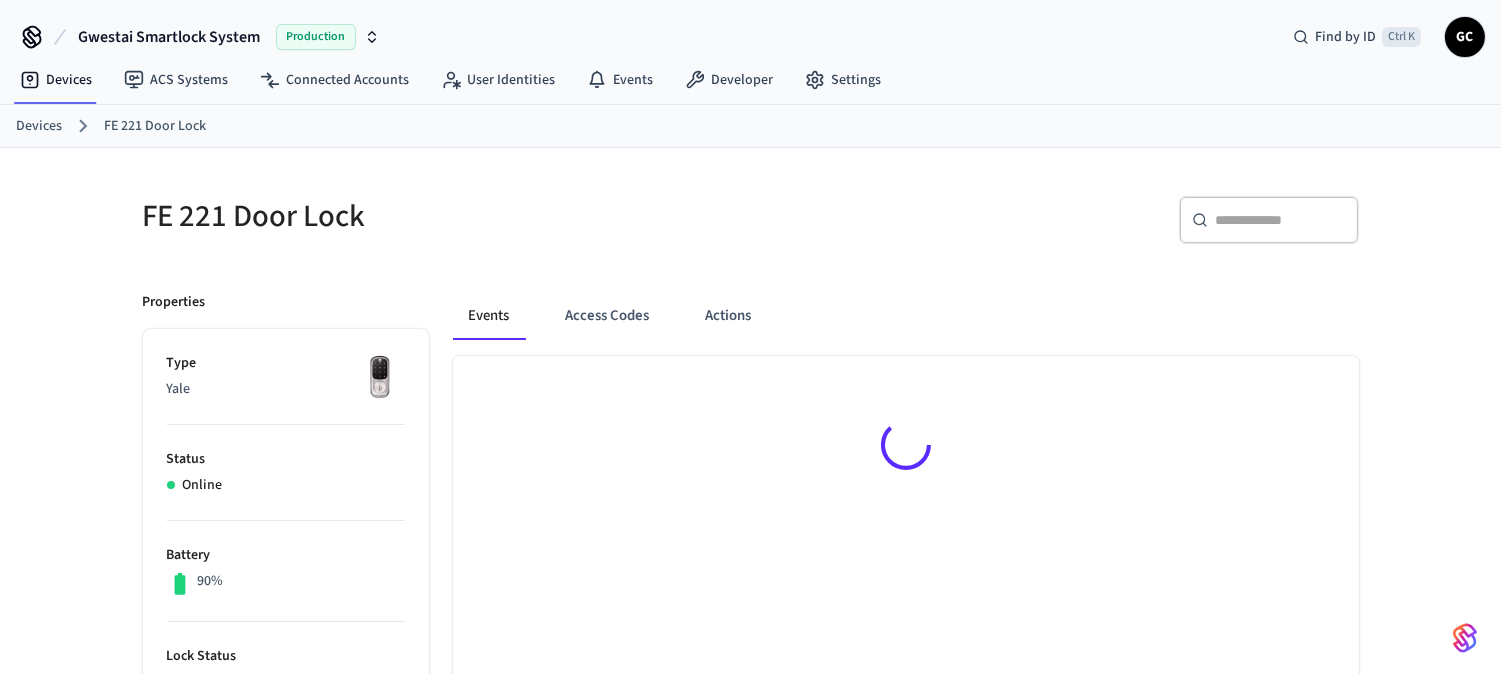 click on "Access Codes" at bounding box center (608, 316) 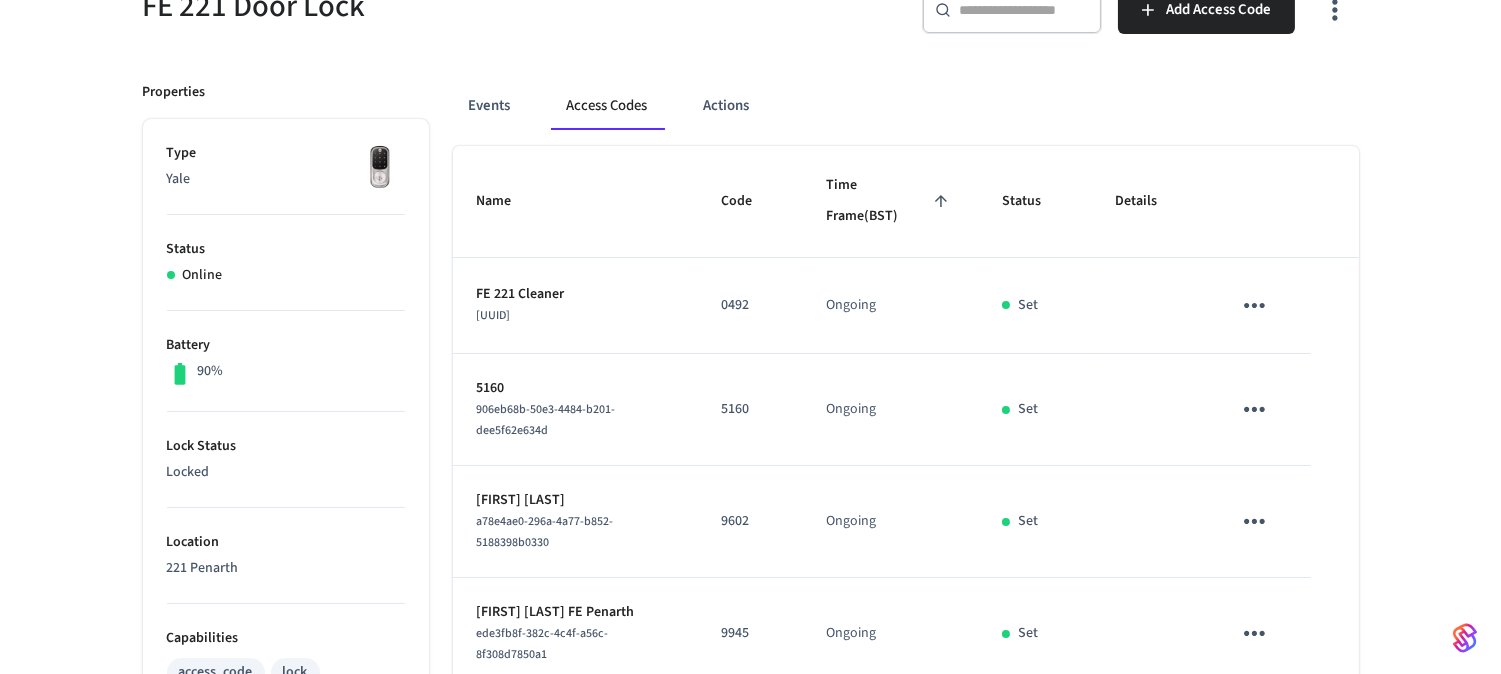 scroll, scrollTop: 0, scrollLeft: 0, axis: both 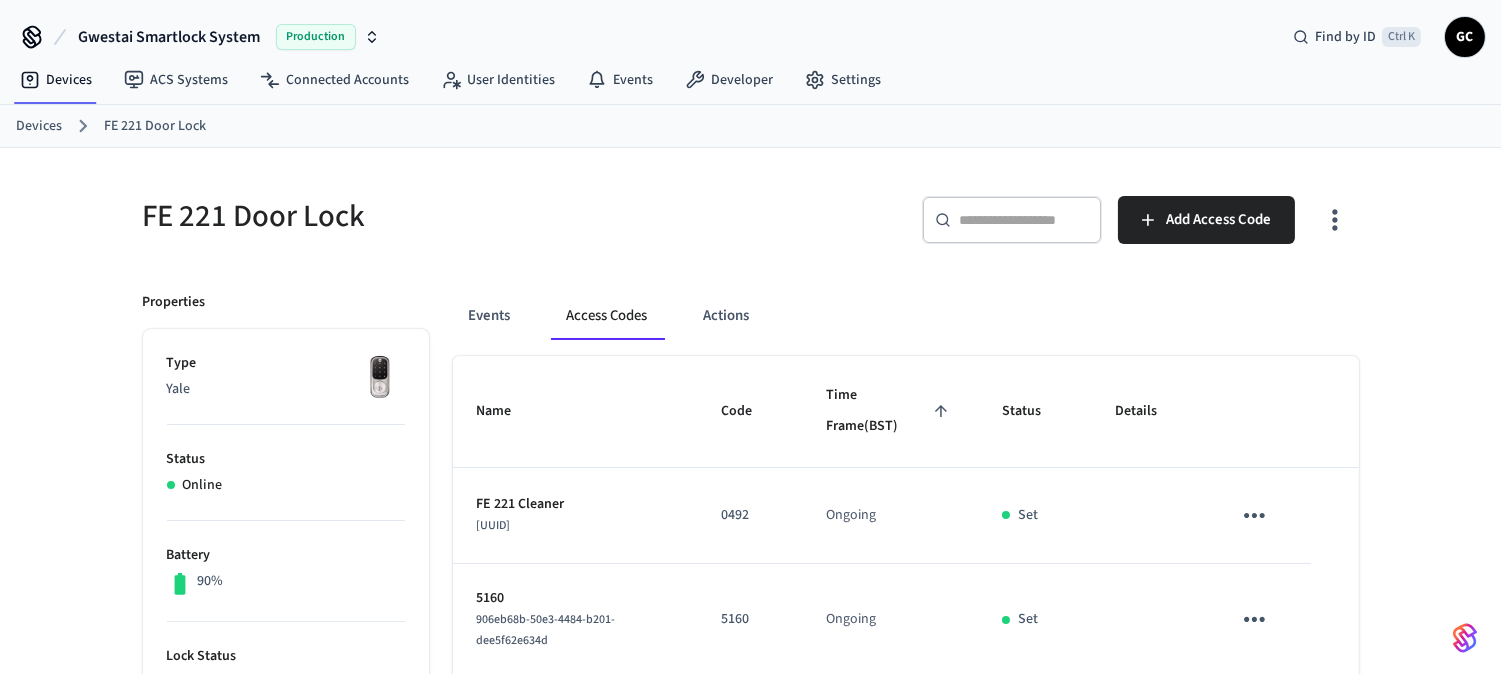 click on "Devices" at bounding box center [39, 126] 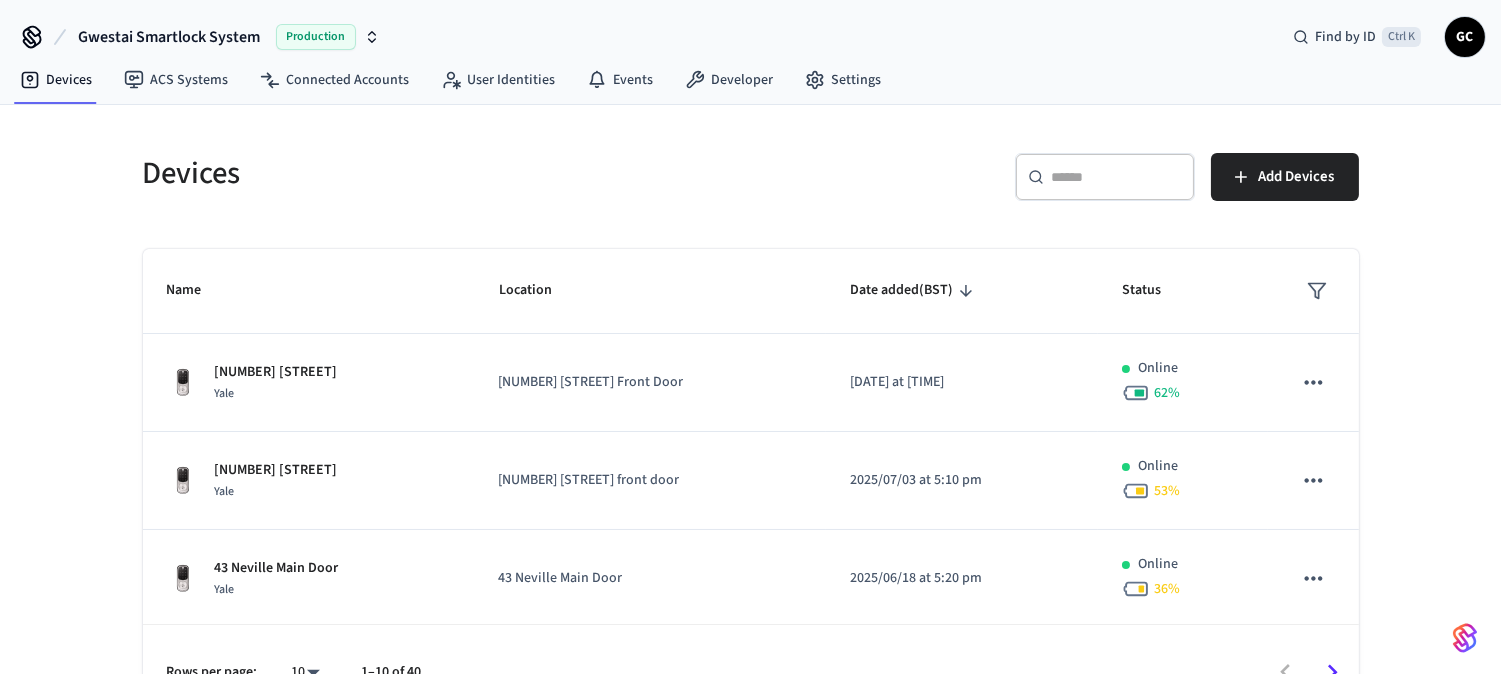 click at bounding box center [1117, 177] 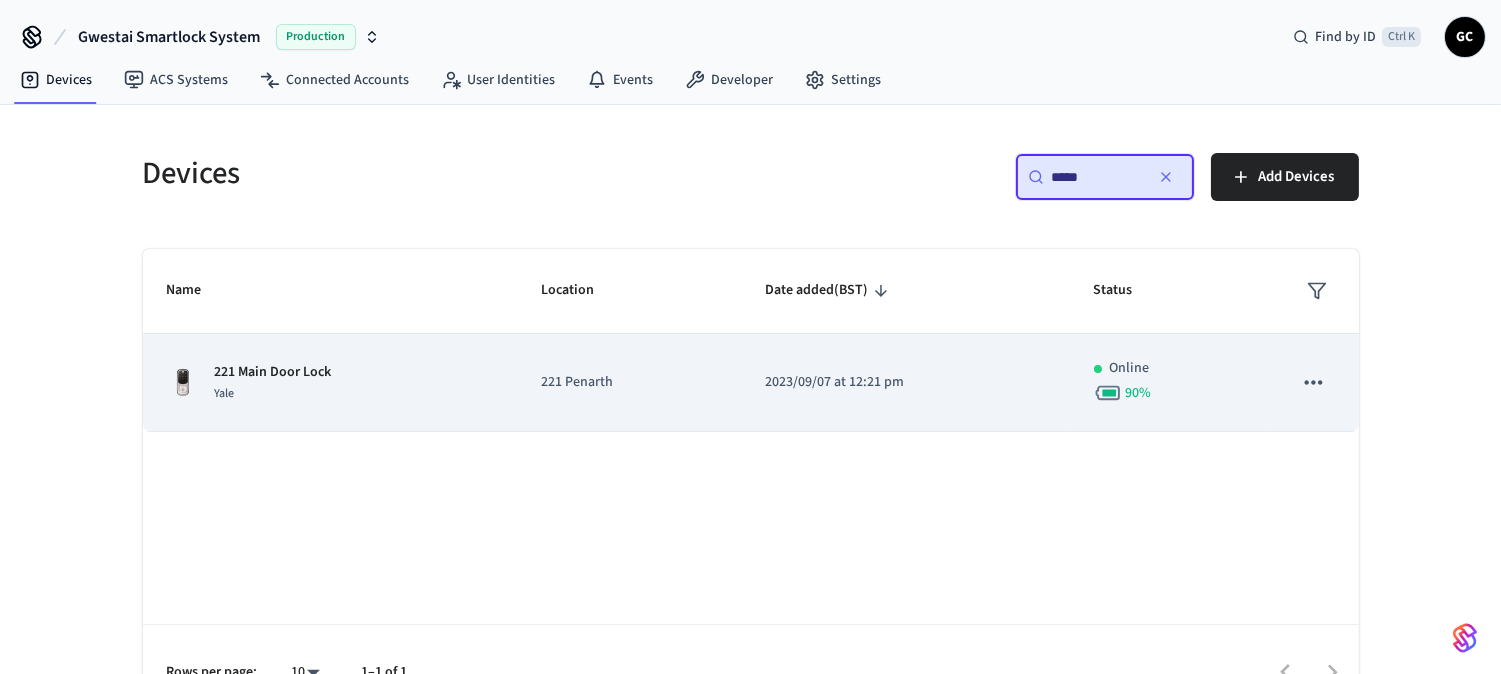 type on "*****" 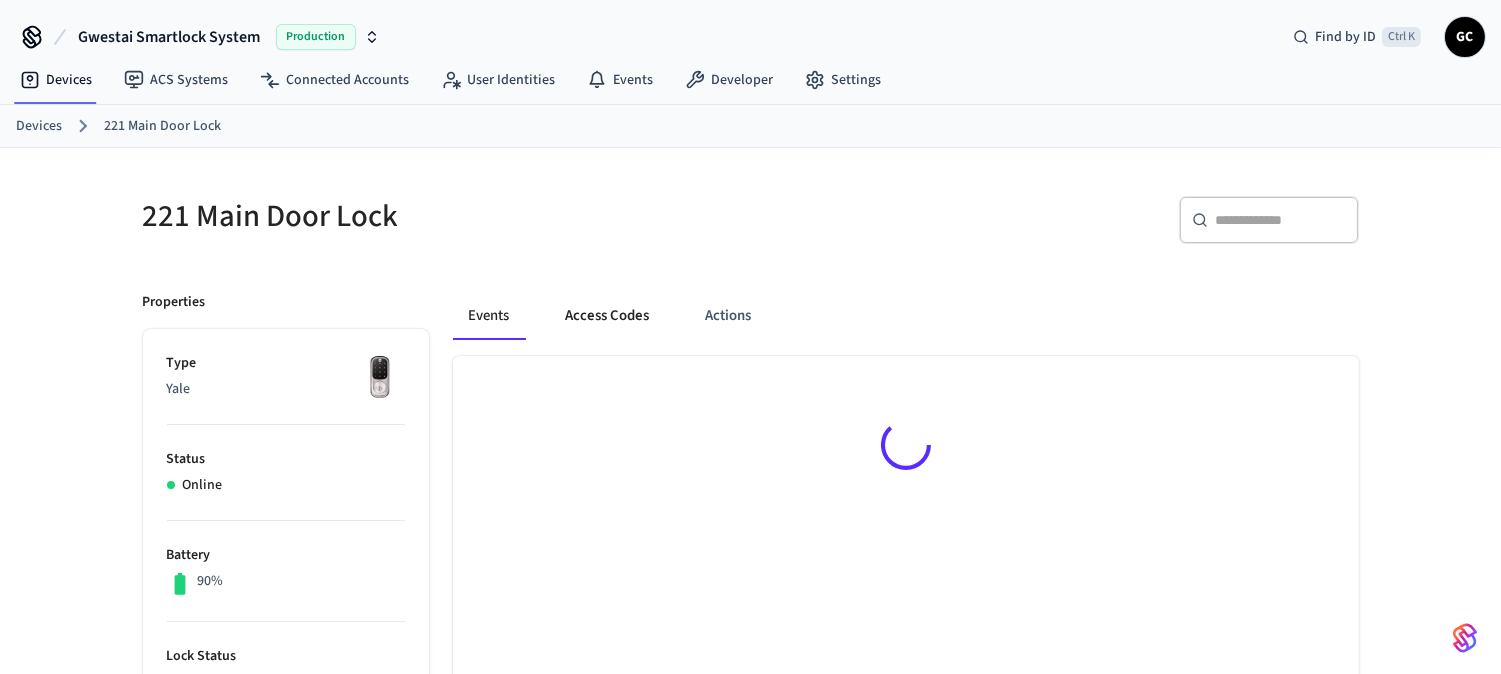 click on "Access Codes" at bounding box center (608, 316) 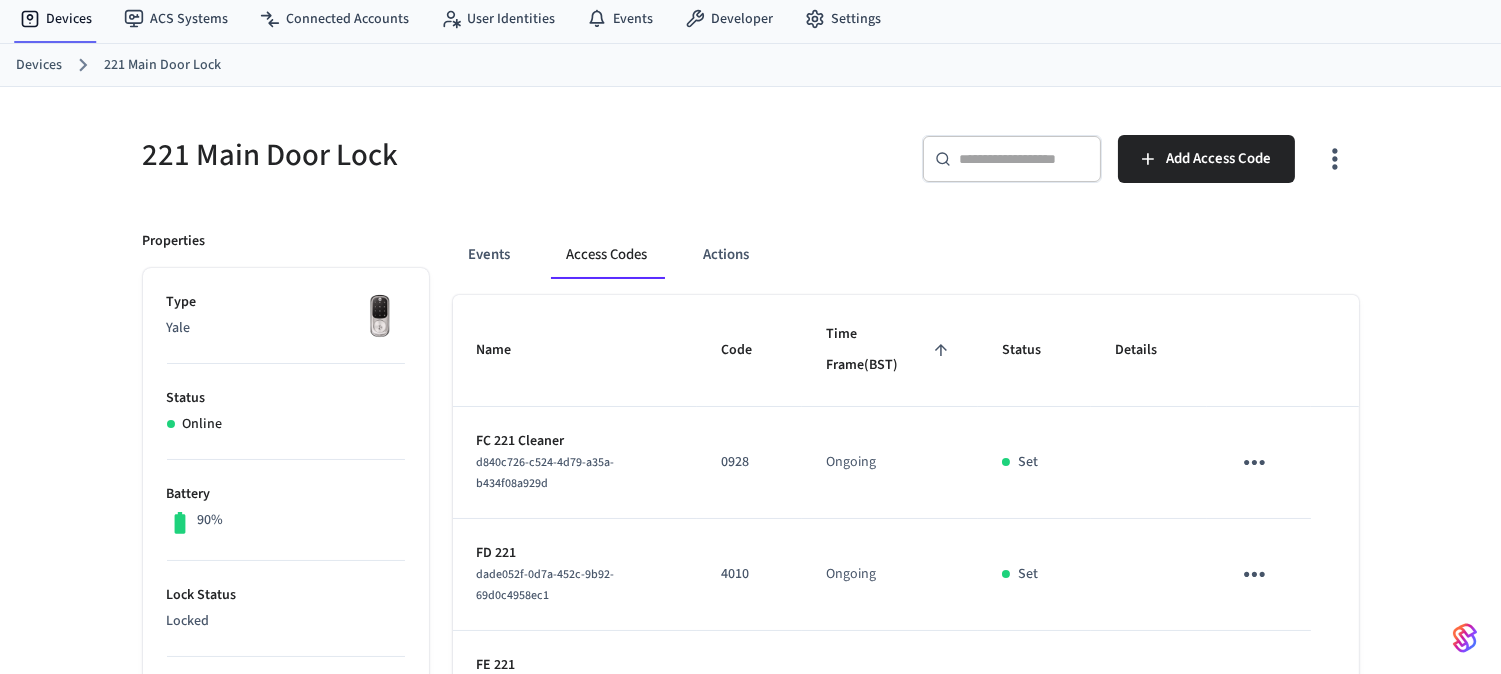 scroll, scrollTop: 0, scrollLeft: 0, axis: both 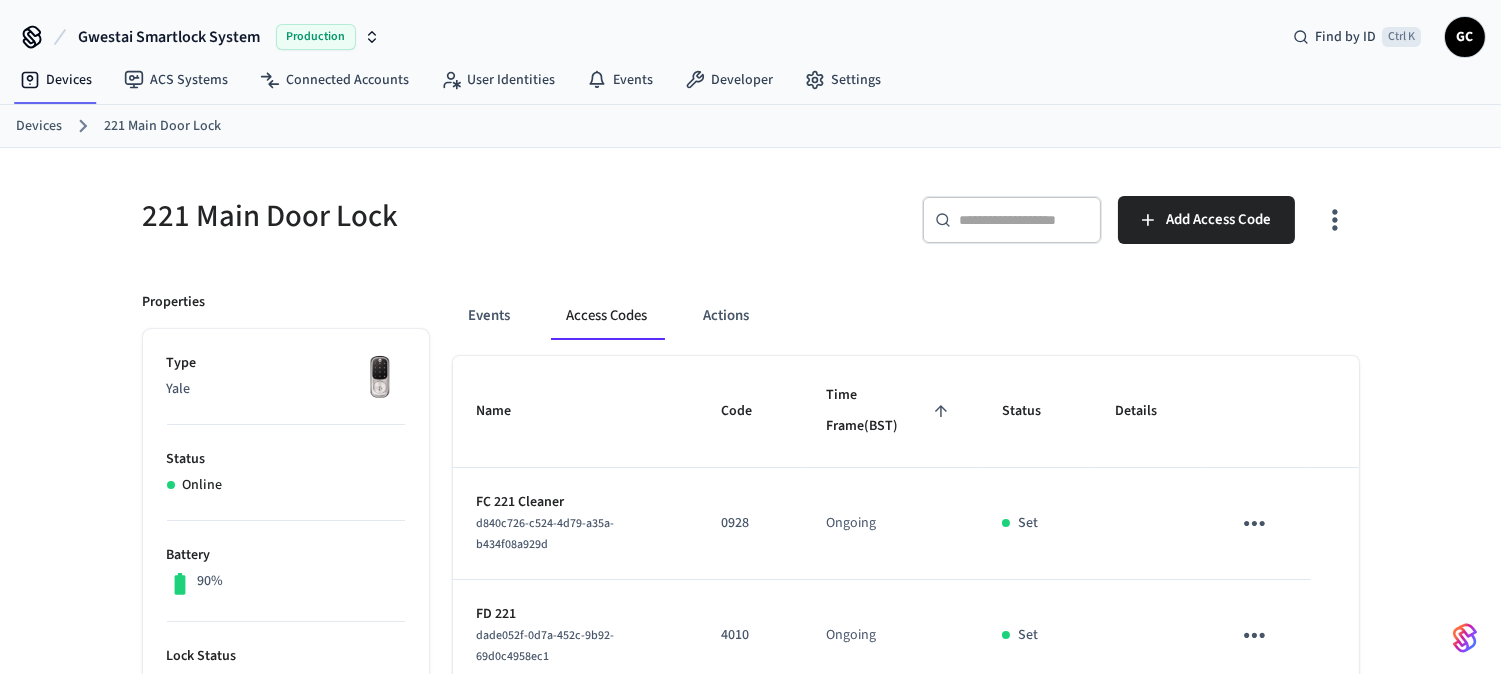 click on "Devices" at bounding box center [39, 126] 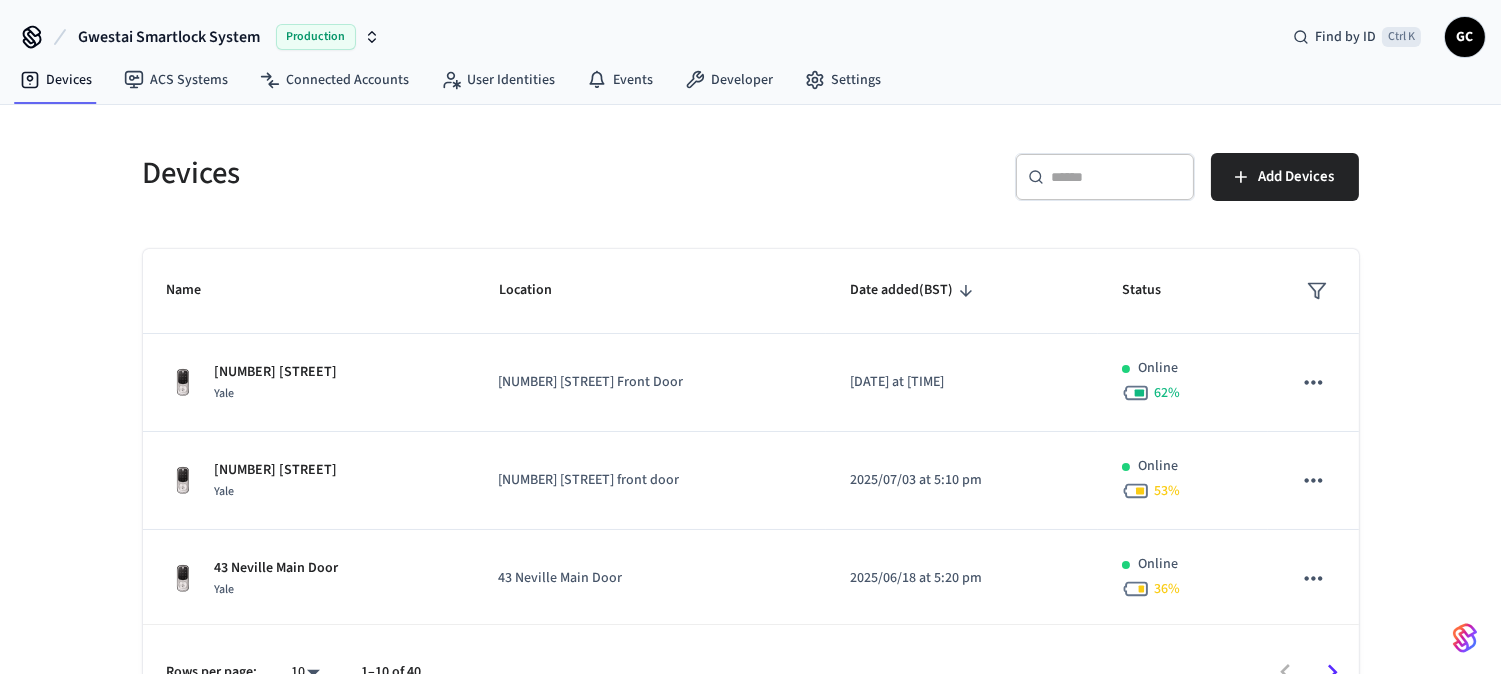 click on "​ ​" at bounding box center [1105, 177] 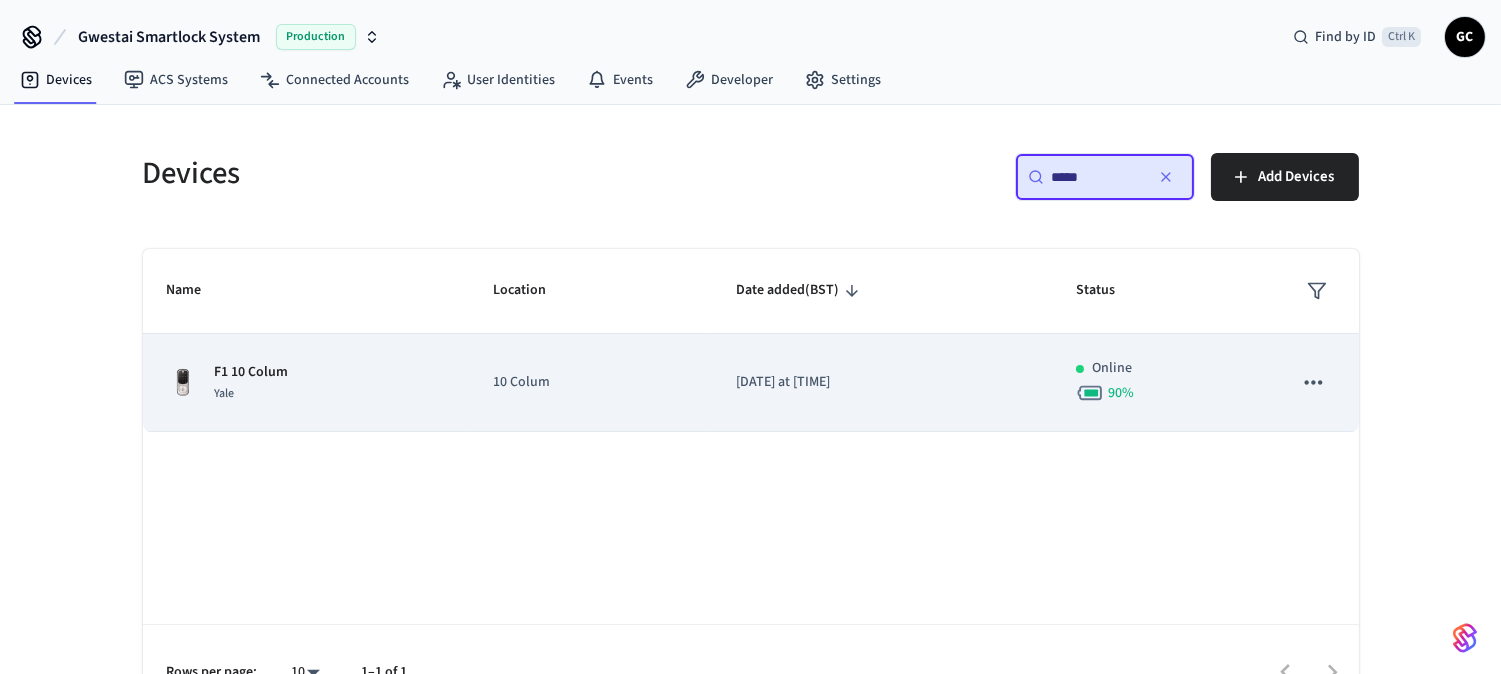 type on "*****" 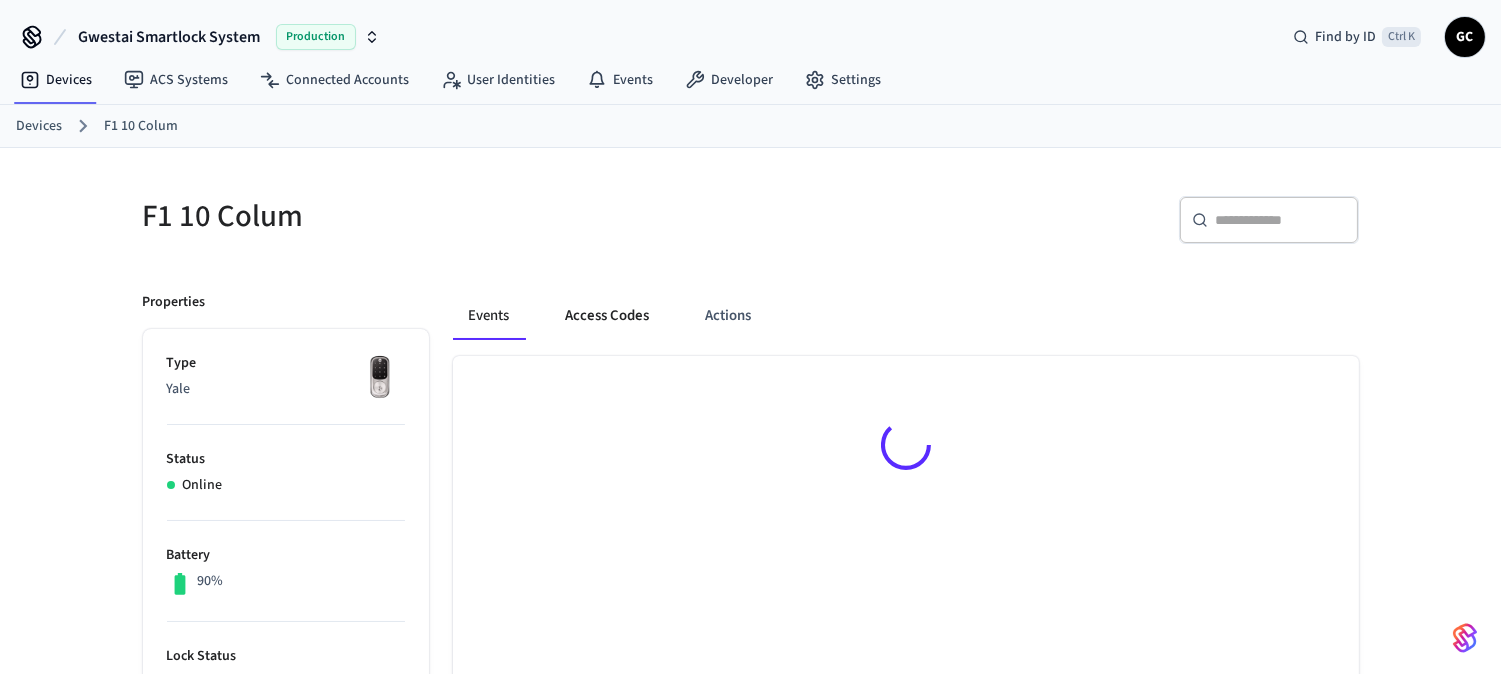 click on "Access Codes" at bounding box center [608, 316] 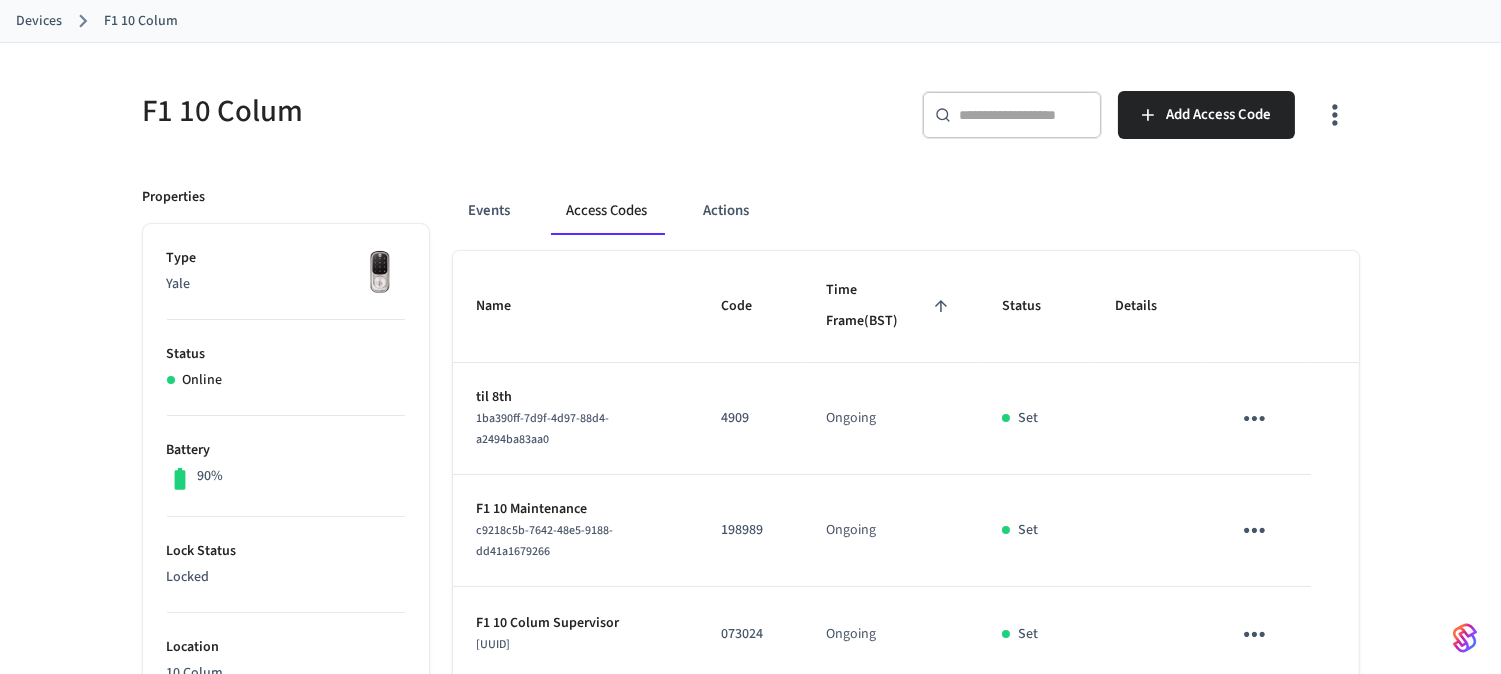 scroll, scrollTop: 0, scrollLeft: 0, axis: both 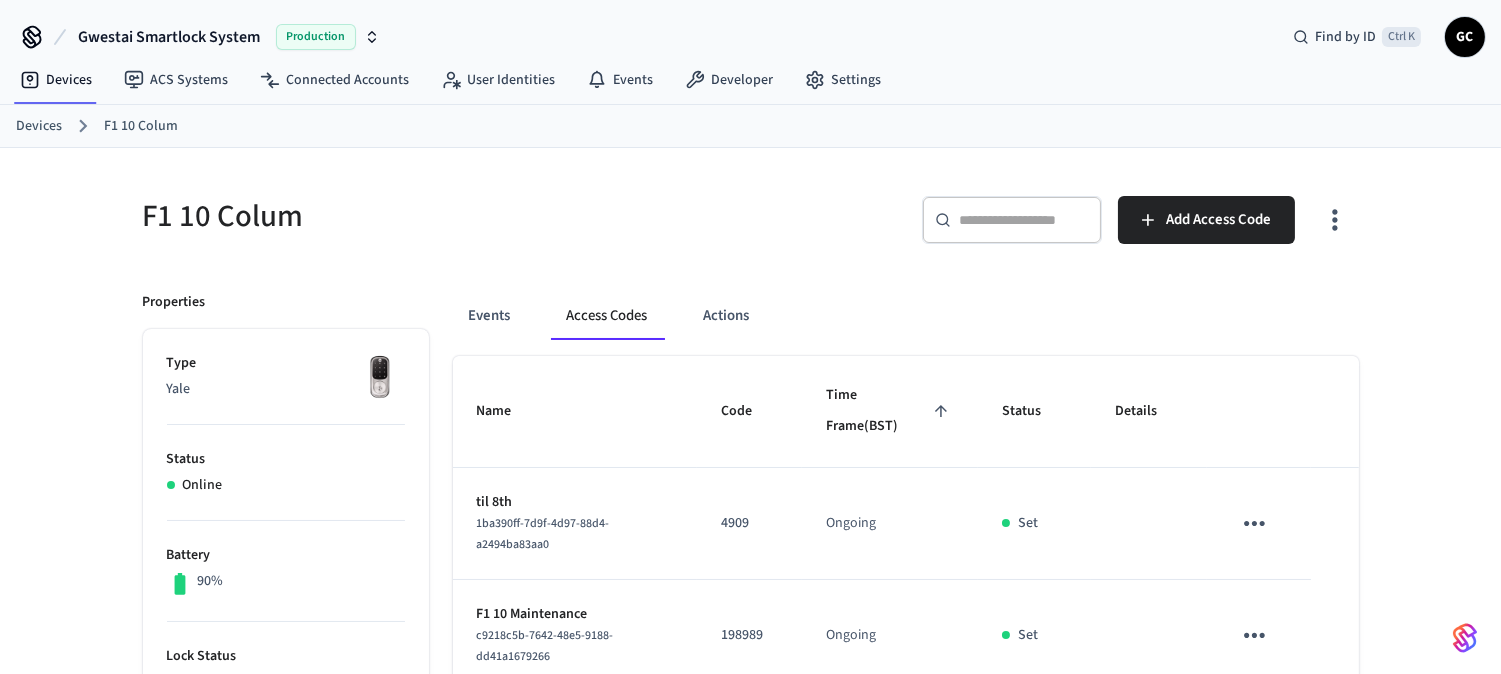 click on "Devices" at bounding box center [39, 126] 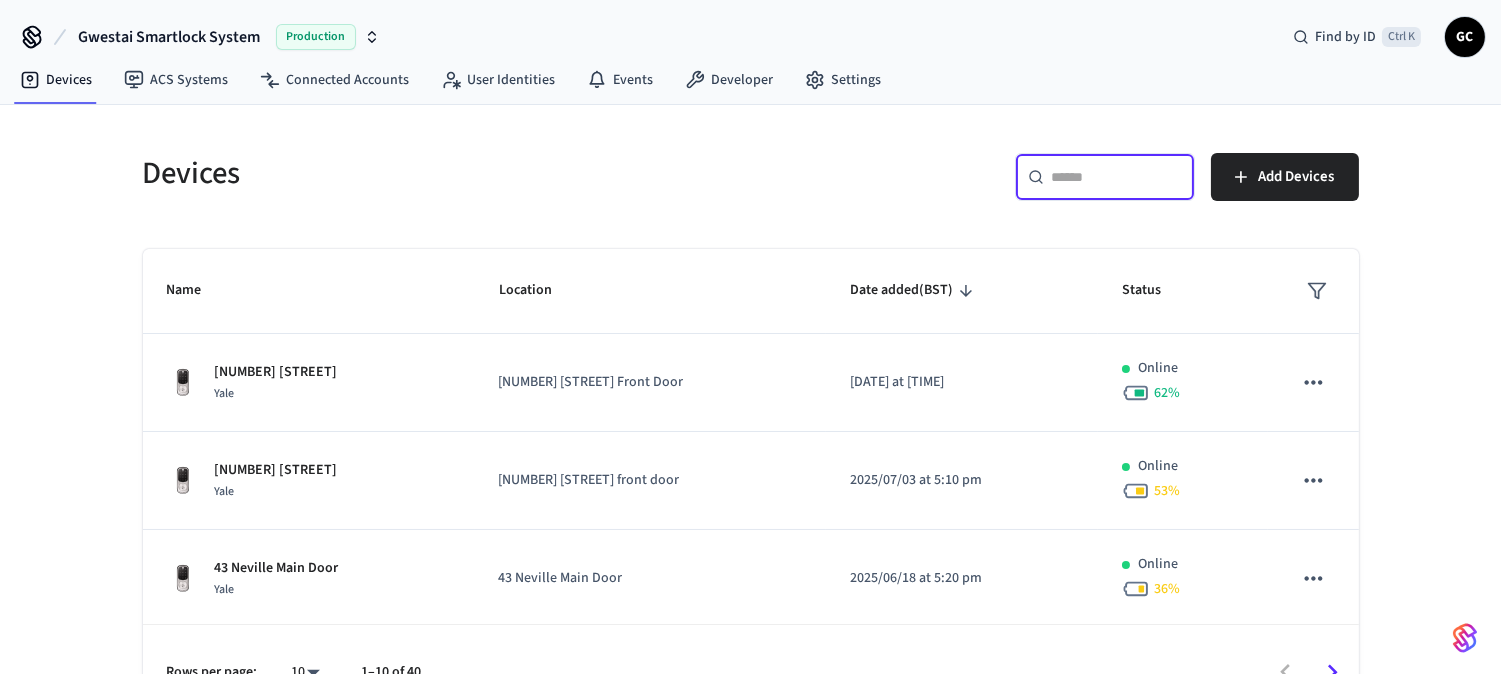 click at bounding box center (1117, 177) 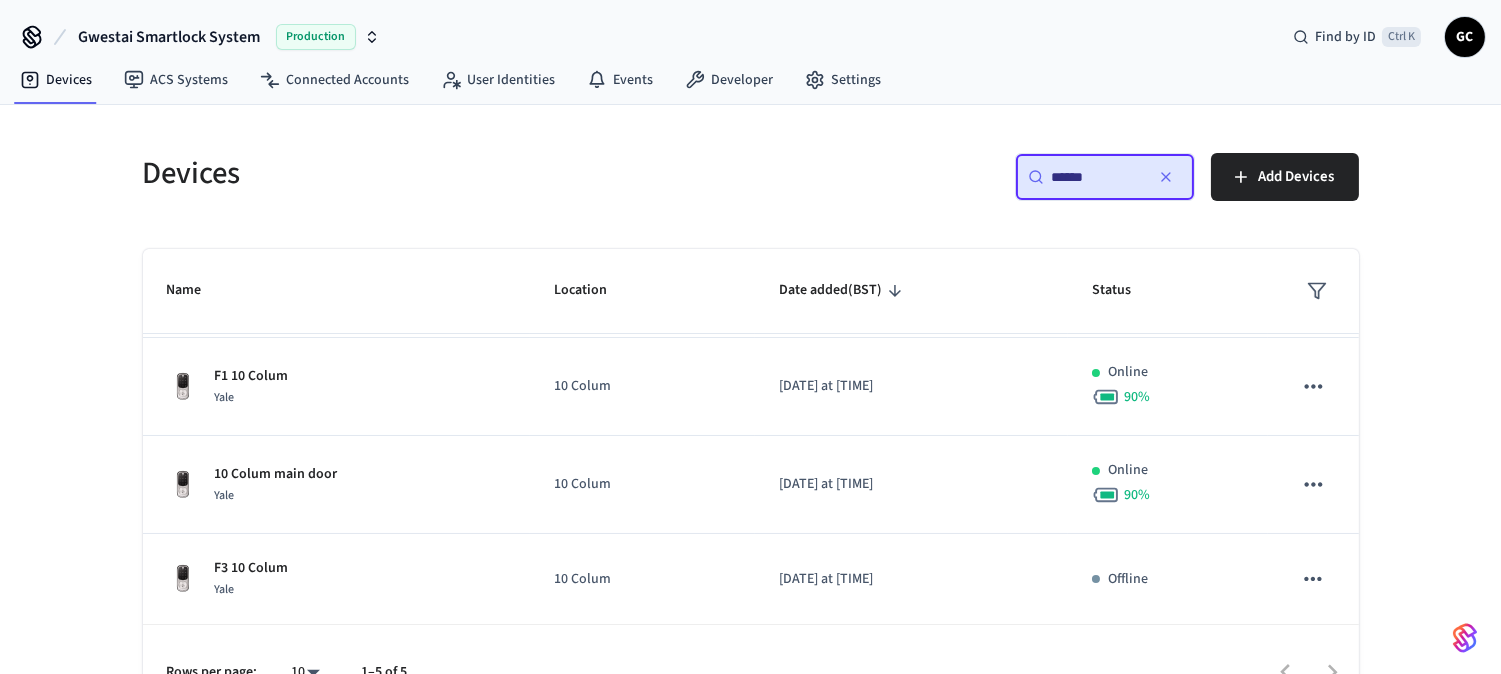 scroll, scrollTop: 193, scrollLeft: 0, axis: vertical 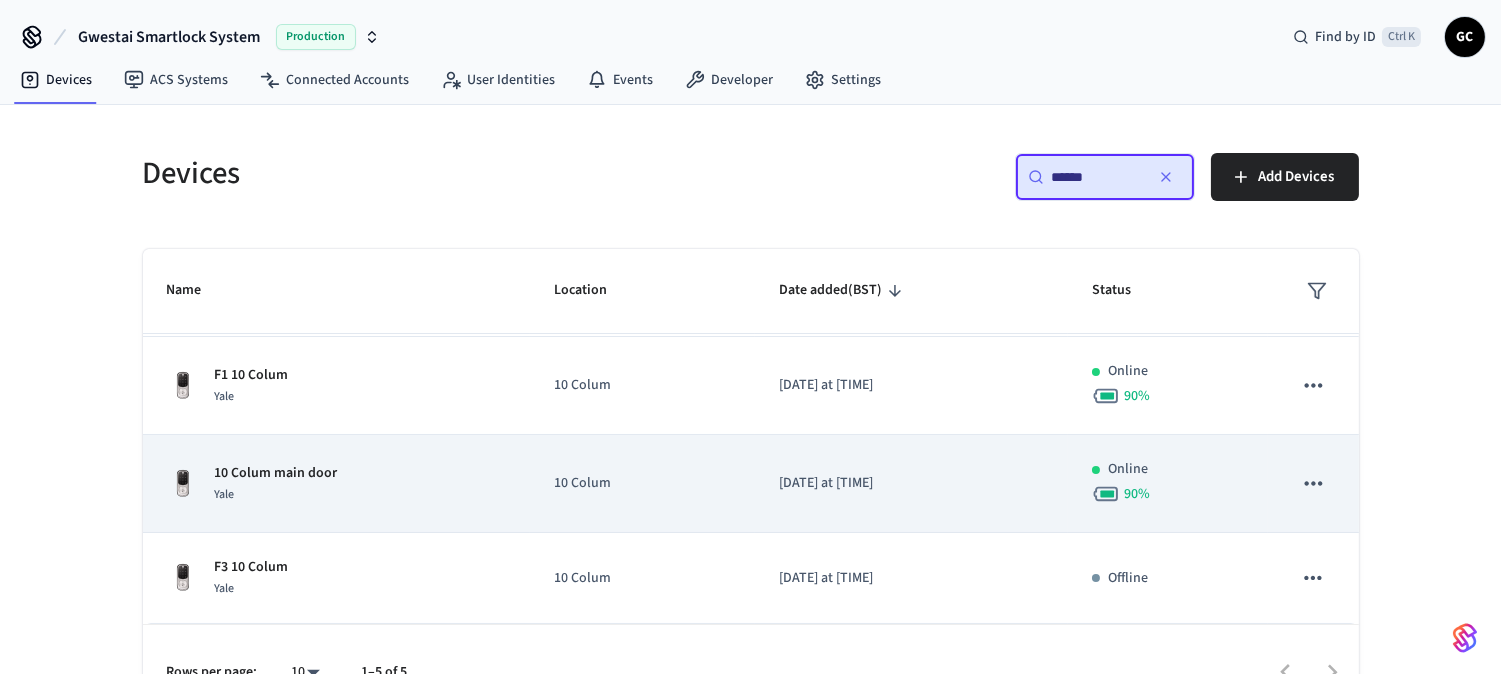 type on "******" 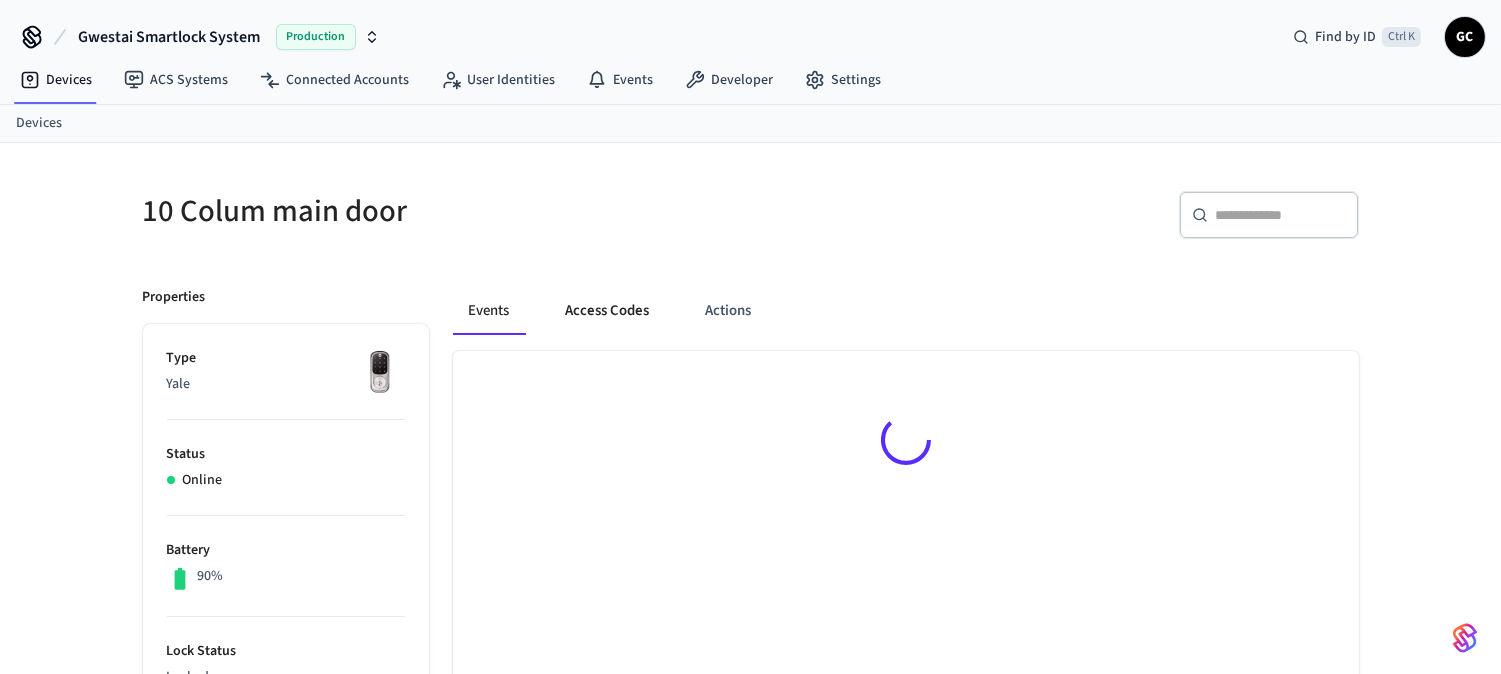 click on "Access Codes" at bounding box center (608, 311) 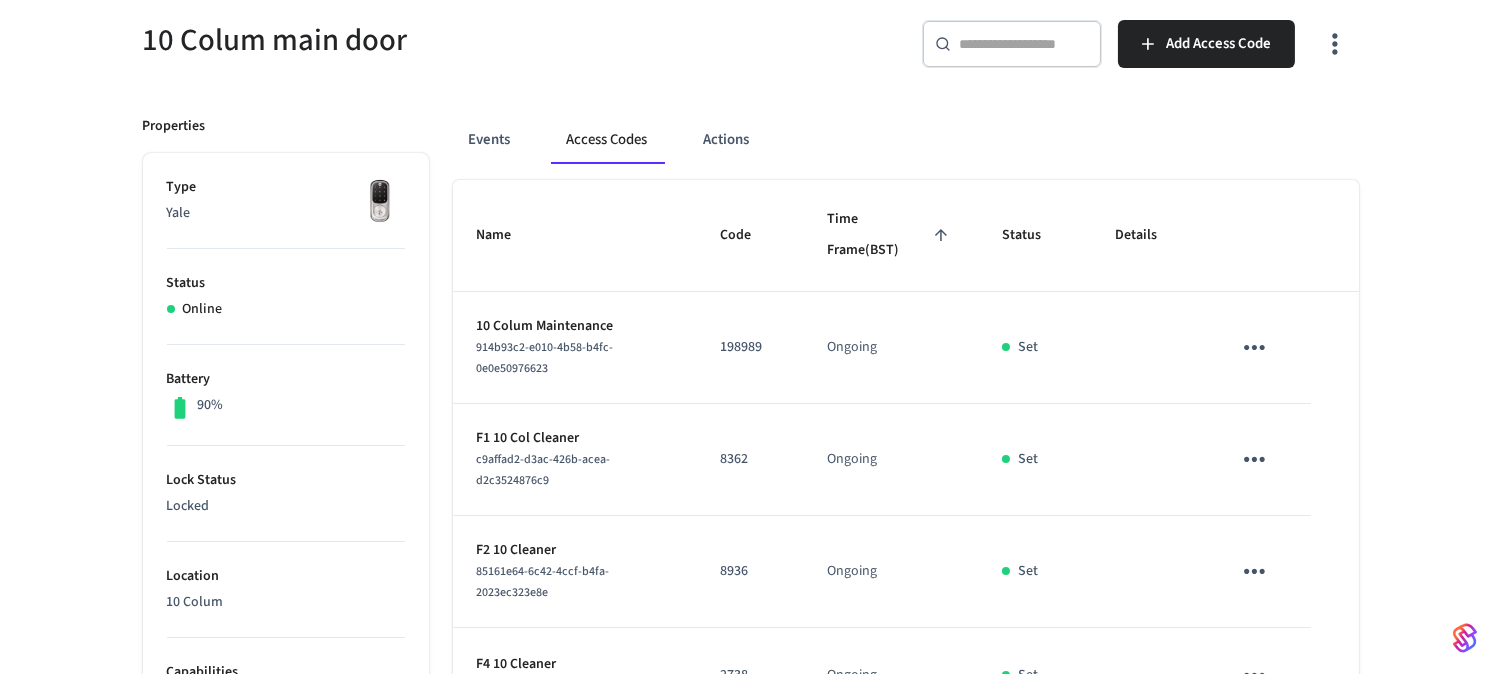 scroll, scrollTop: 0, scrollLeft: 0, axis: both 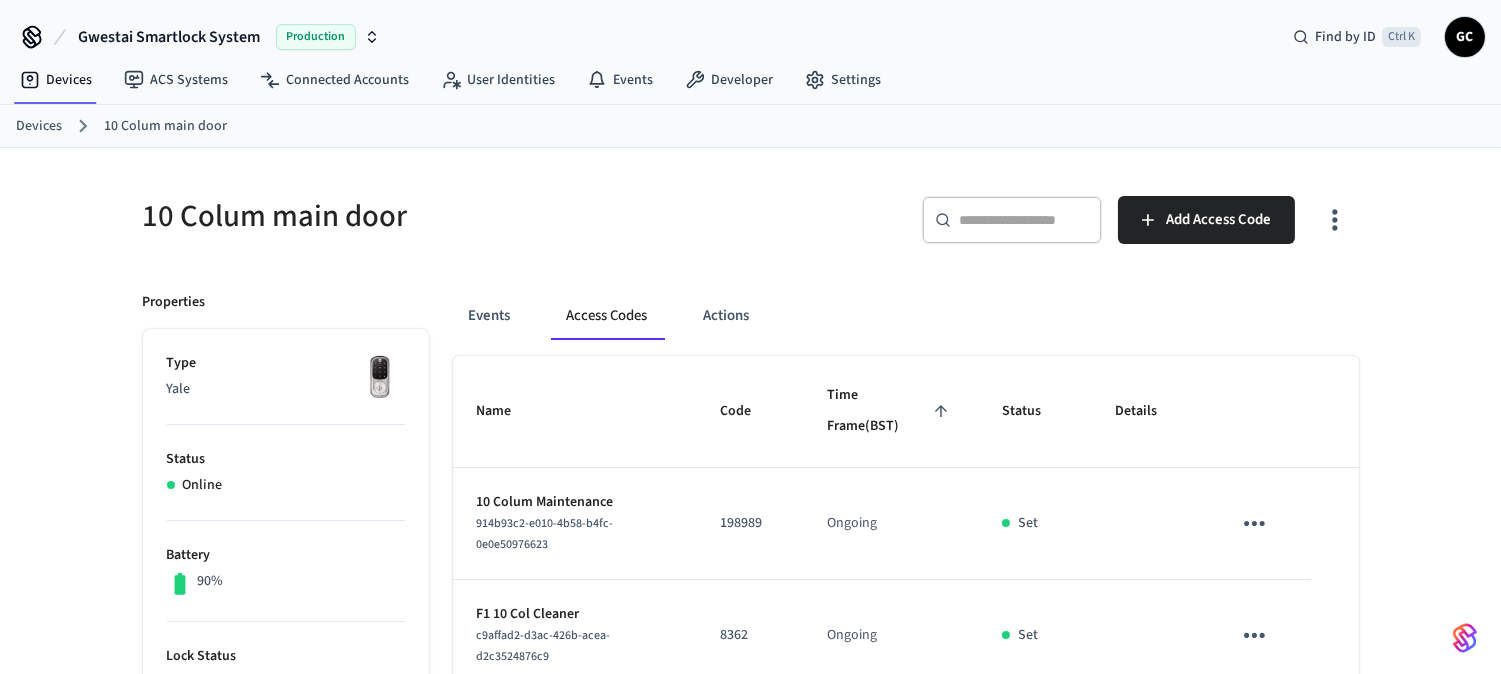 click on "Devices" at bounding box center [39, 126] 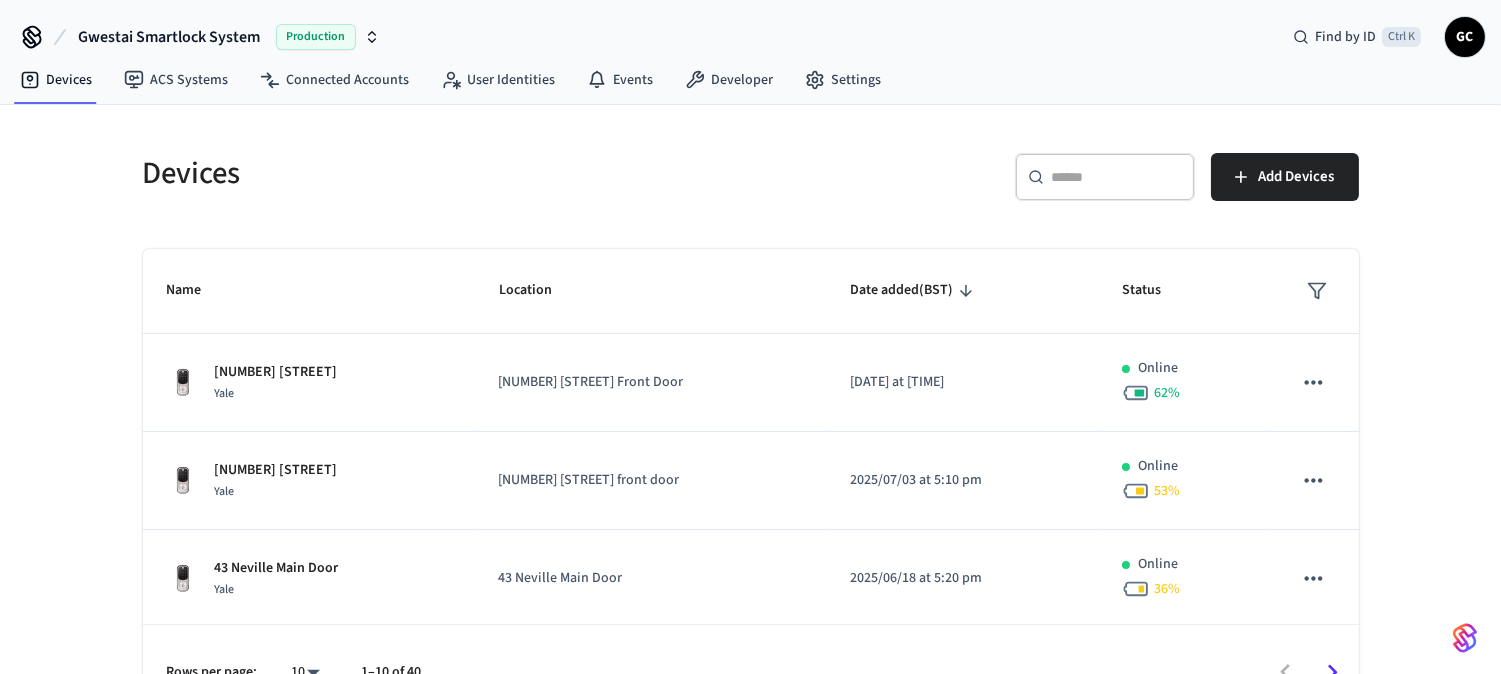 click at bounding box center [1117, 177] 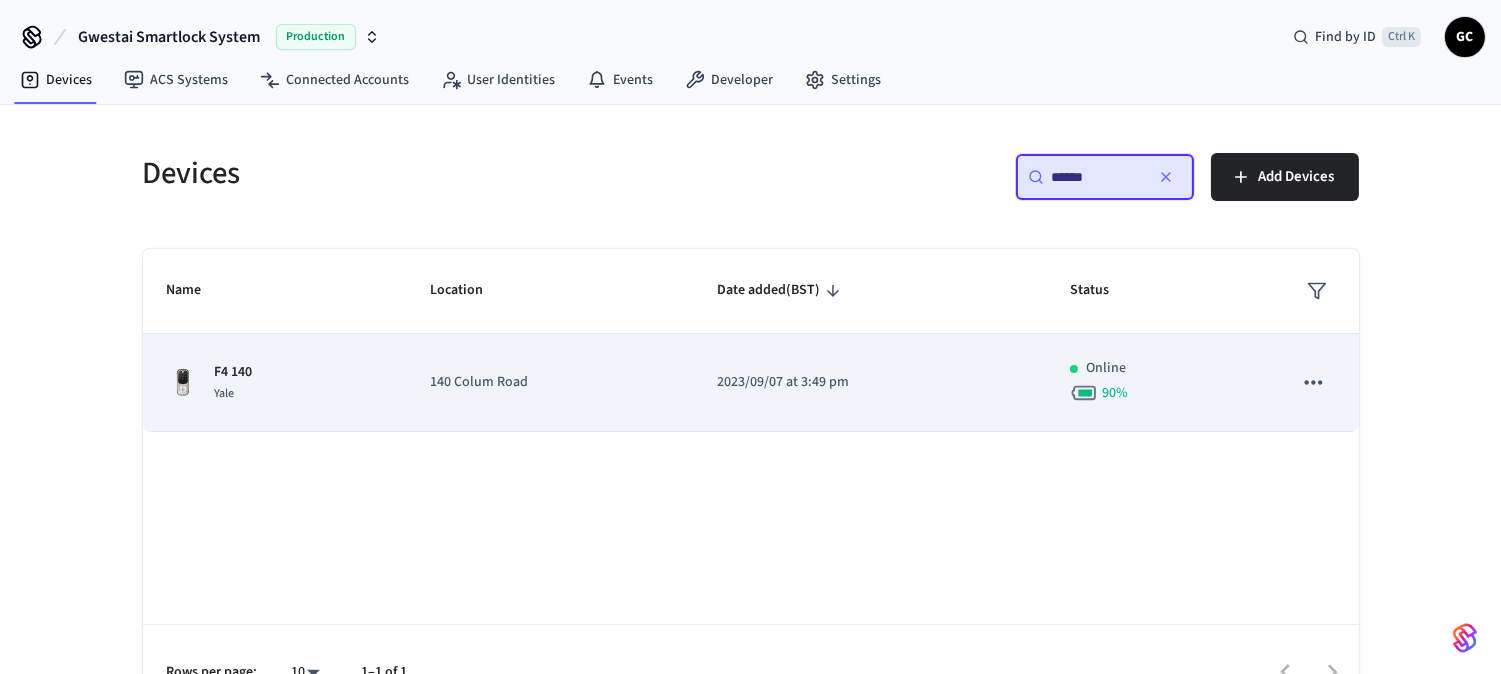 type on "******" 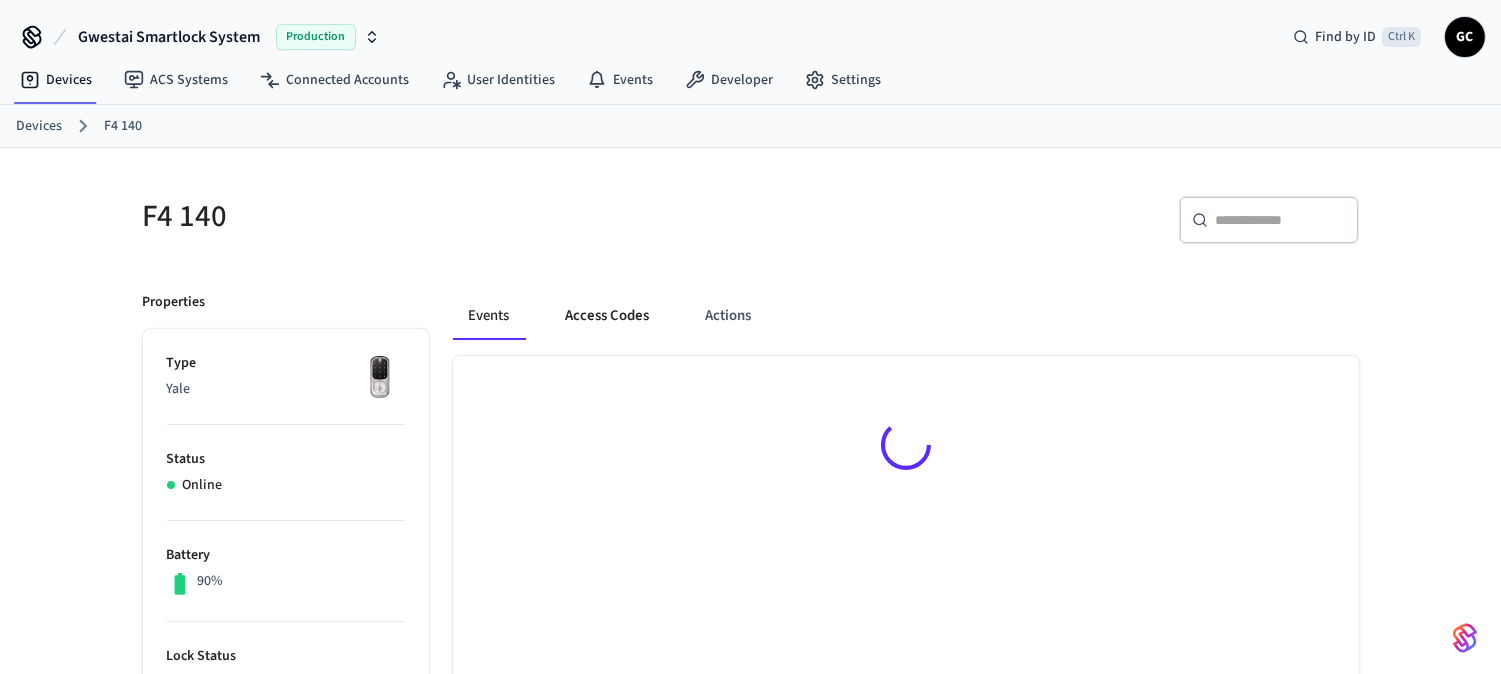 click on "Access Codes" at bounding box center [608, 316] 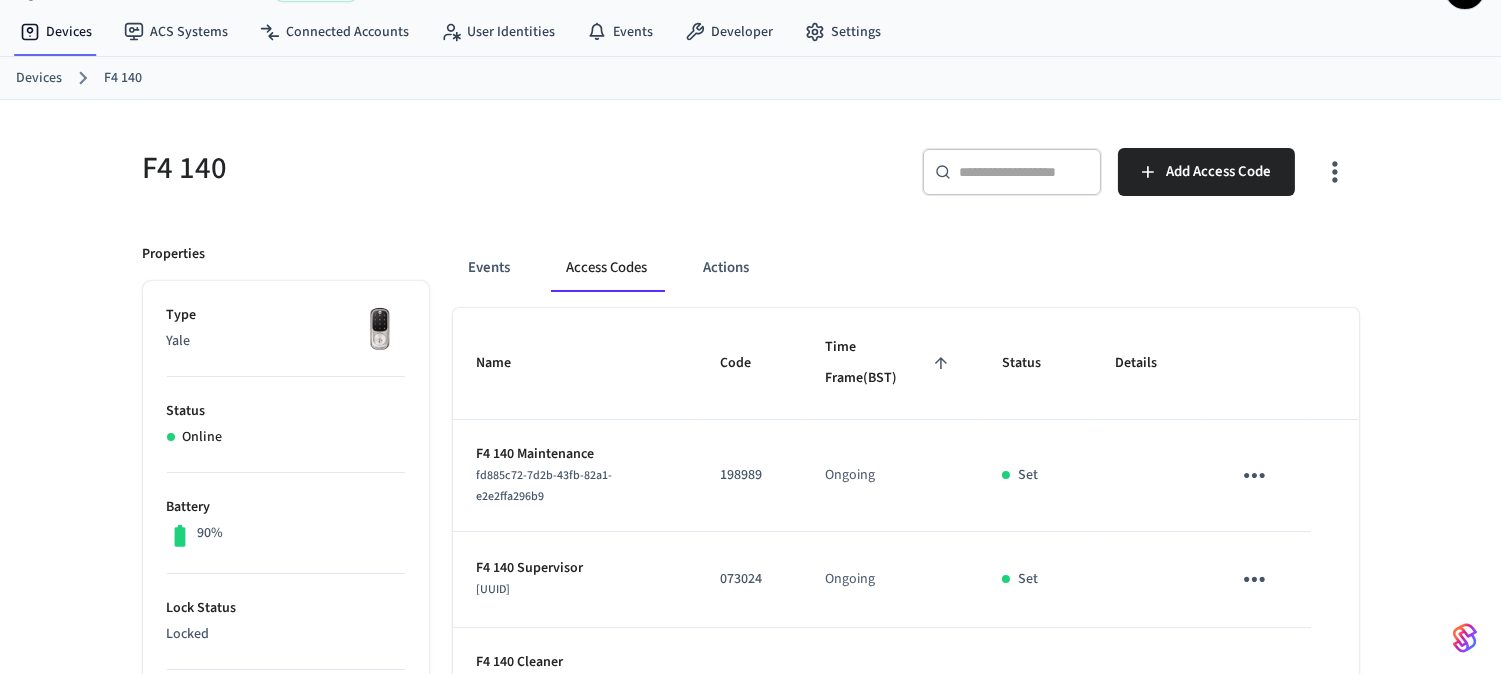 scroll, scrollTop: 0, scrollLeft: 0, axis: both 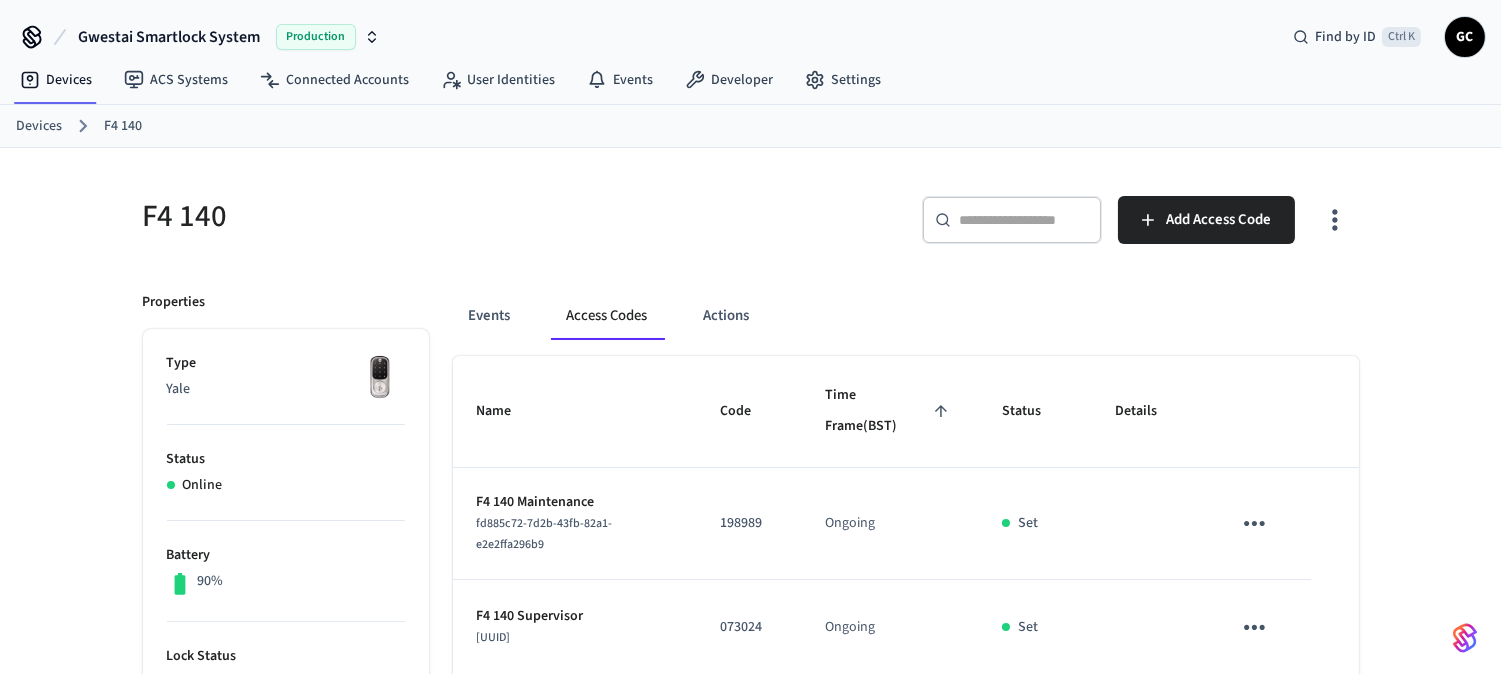 click on "Devices" at bounding box center [39, 126] 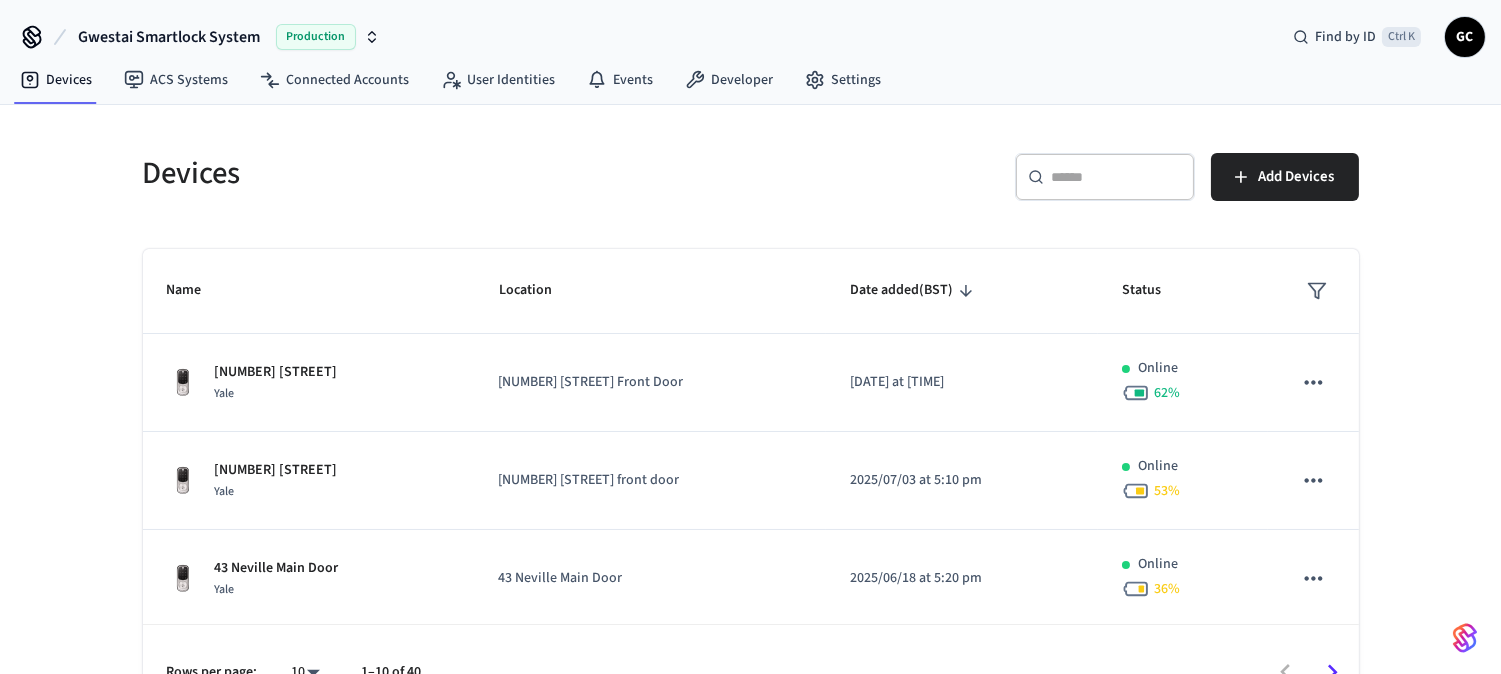 click at bounding box center (1117, 177) 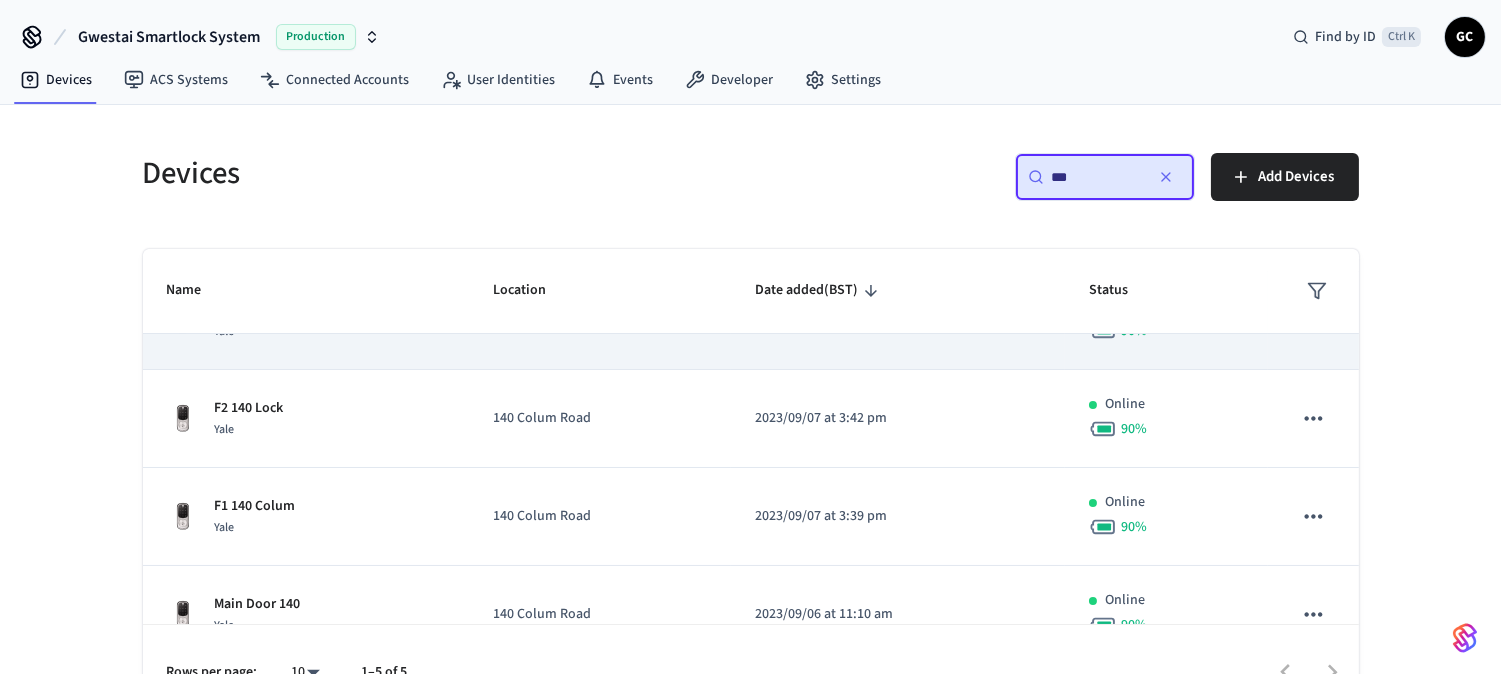 scroll, scrollTop: 200, scrollLeft: 0, axis: vertical 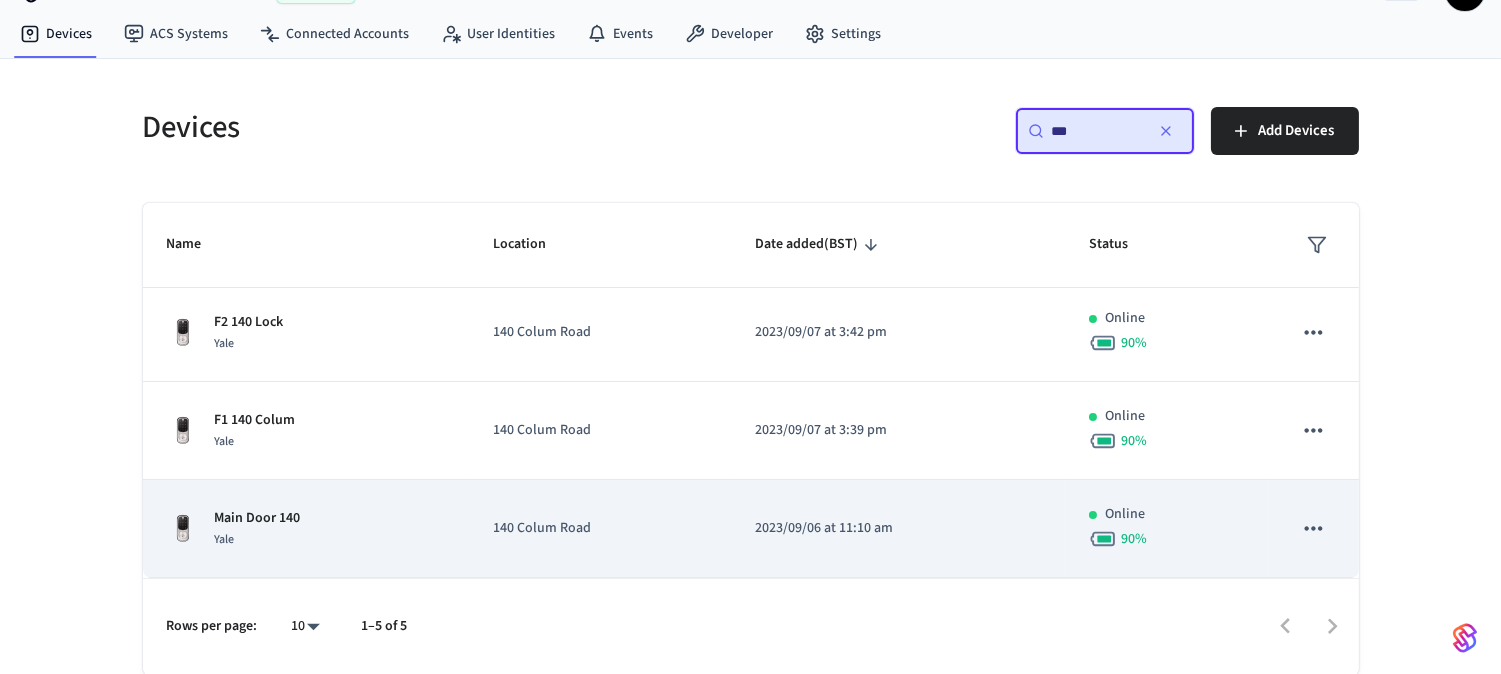 type on "***" 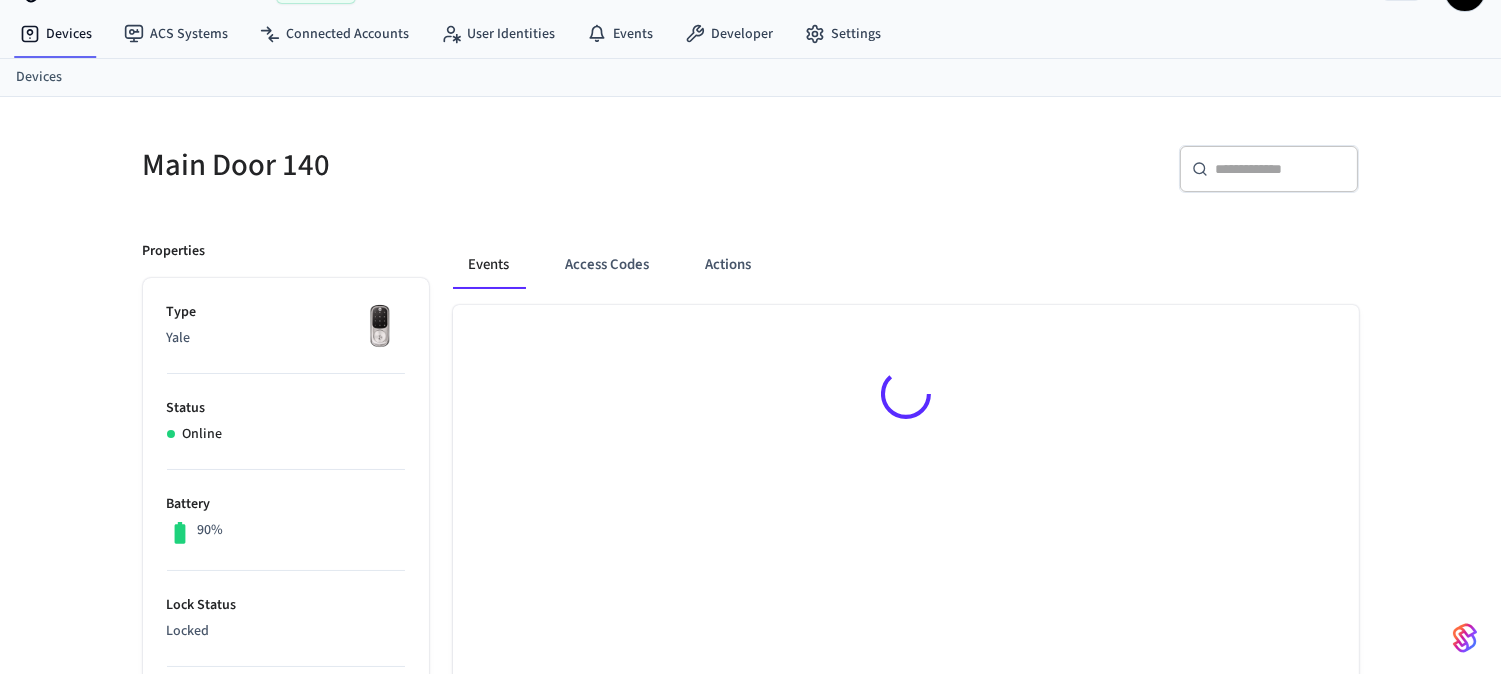 scroll, scrollTop: 0, scrollLeft: 0, axis: both 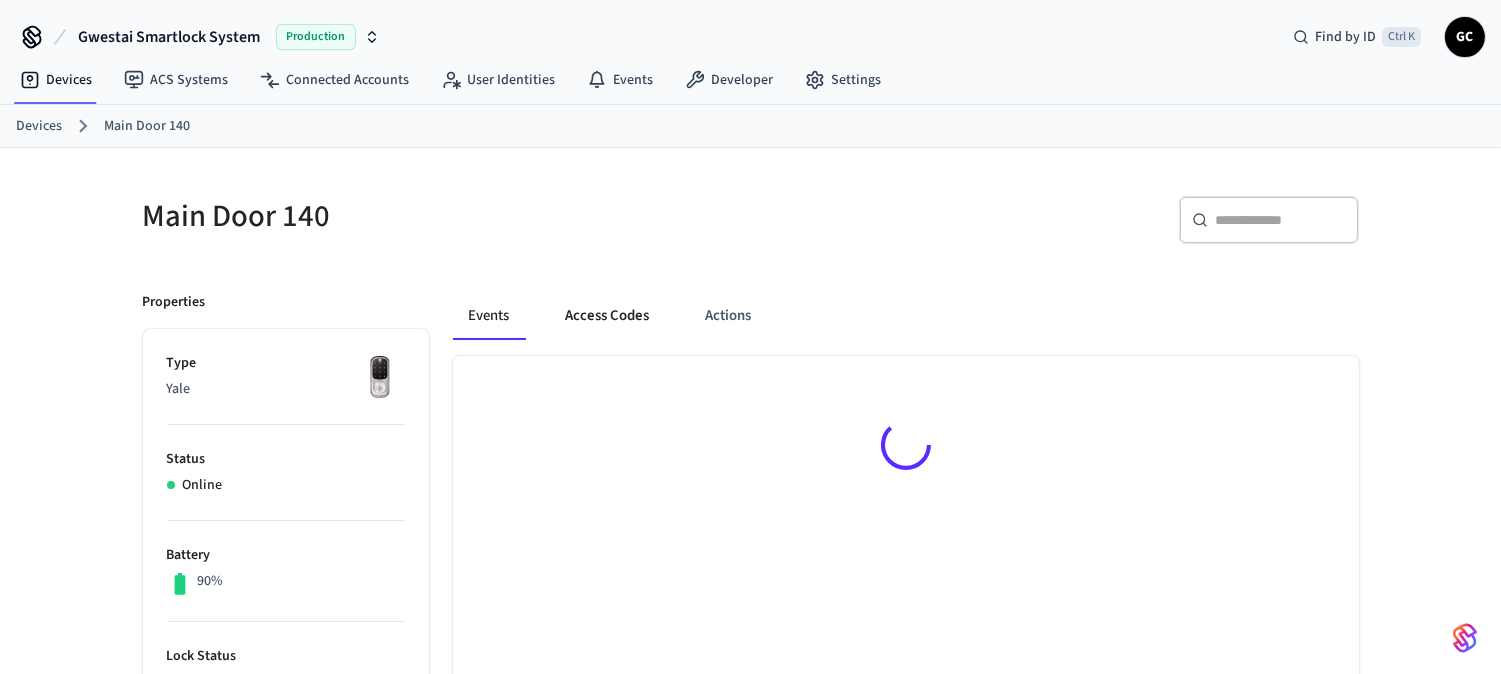click on "Access Codes" at bounding box center [608, 316] 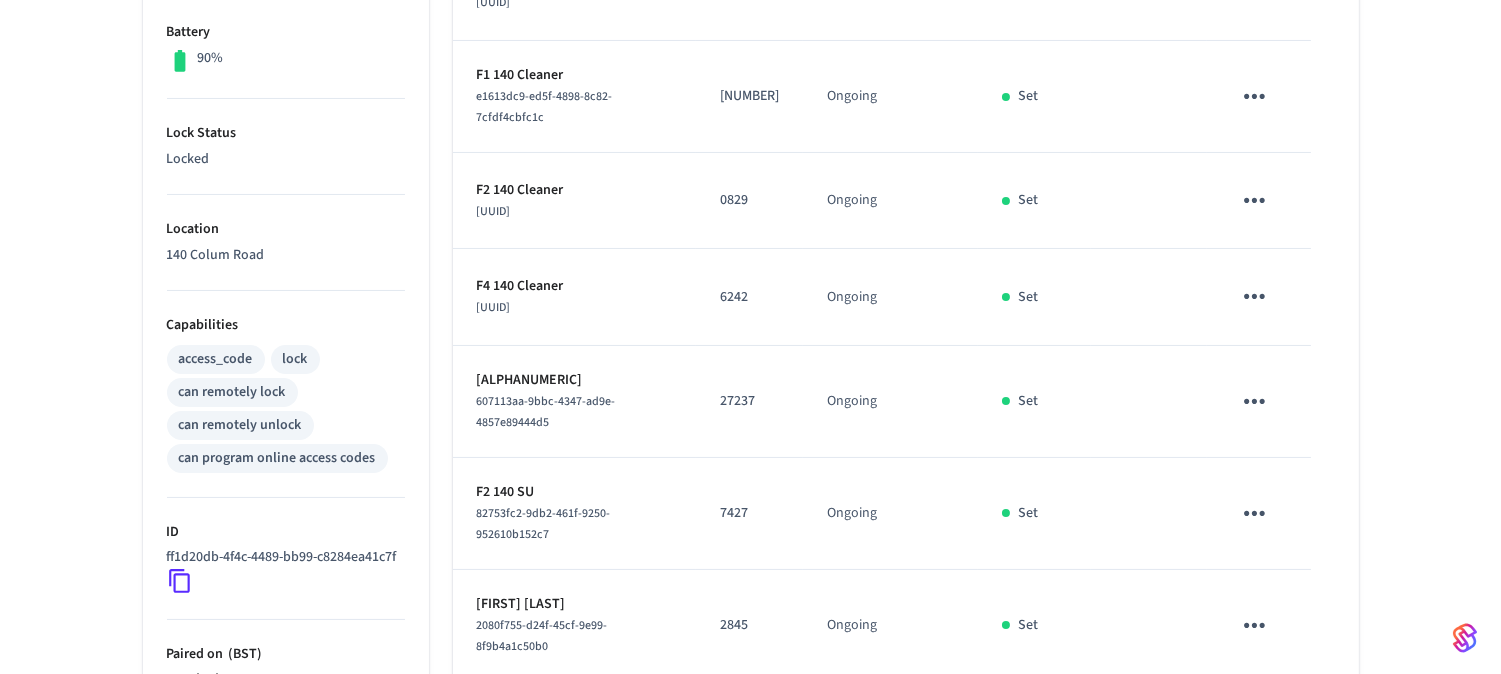 scroll, scrollTop: 520, scrollLeft: 0, axis: vertical 